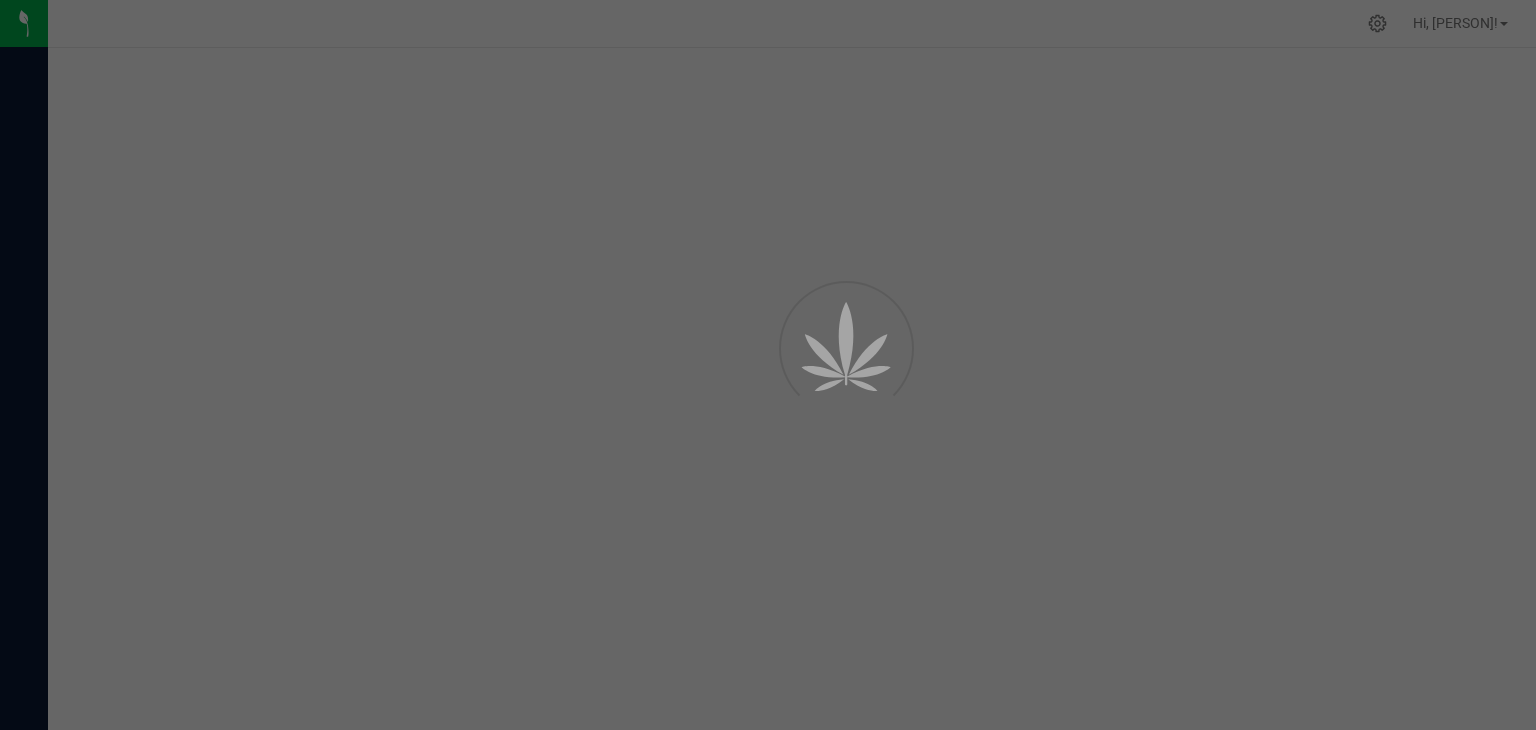 scroll, scrollTop: 0, scrollLeft: 0, axis: both 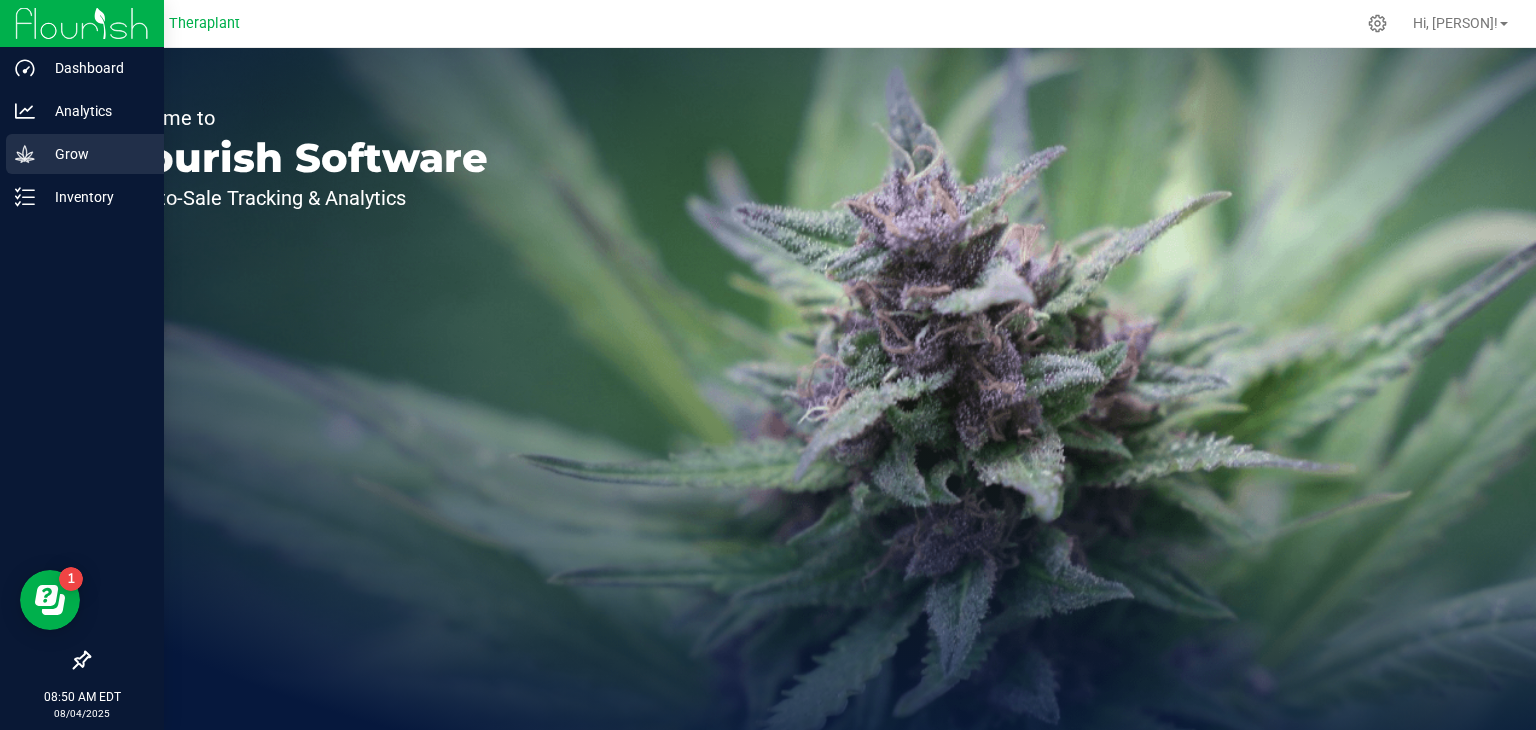 click on "Grow" at bounding box center (95, 154) 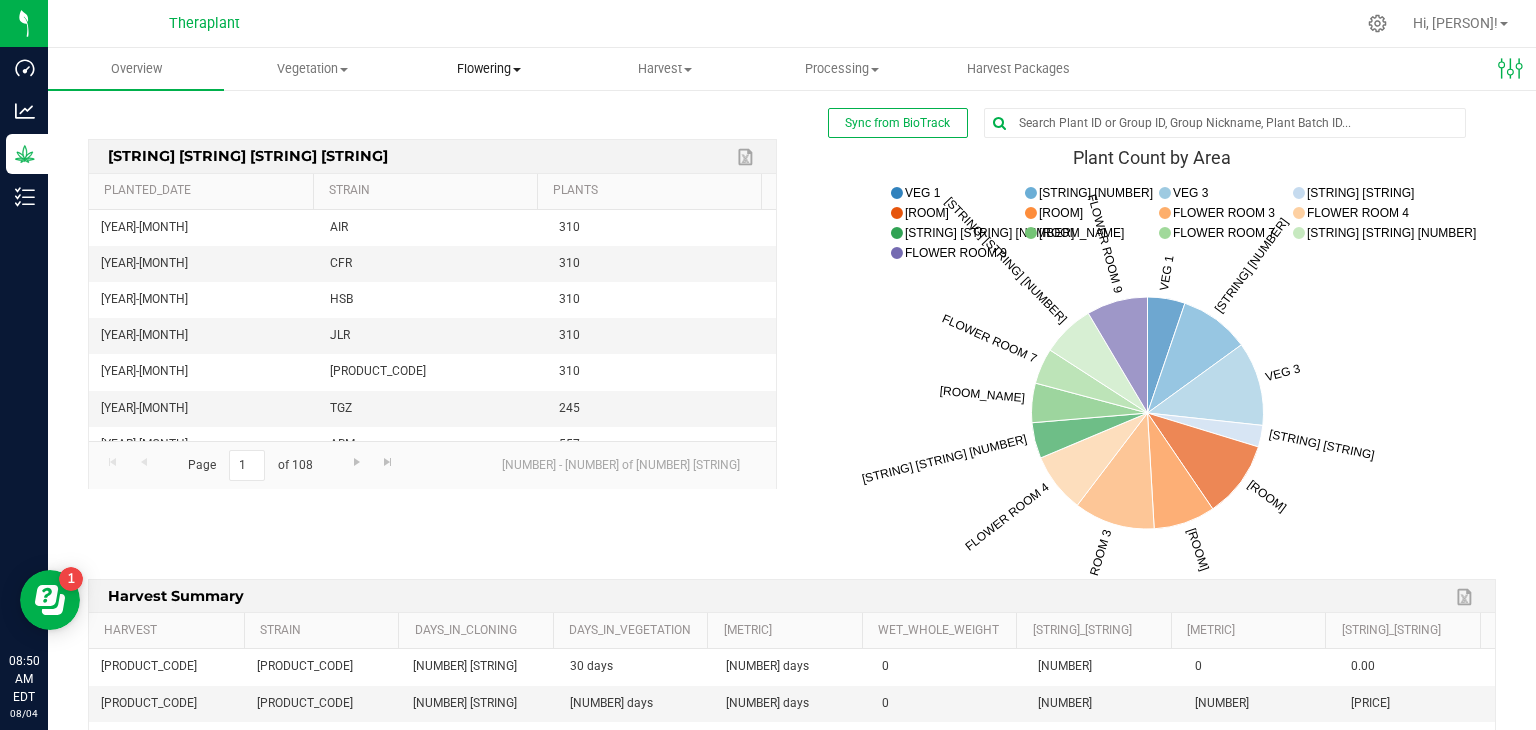 click on "Flowering" at bounding box center [489, 69] 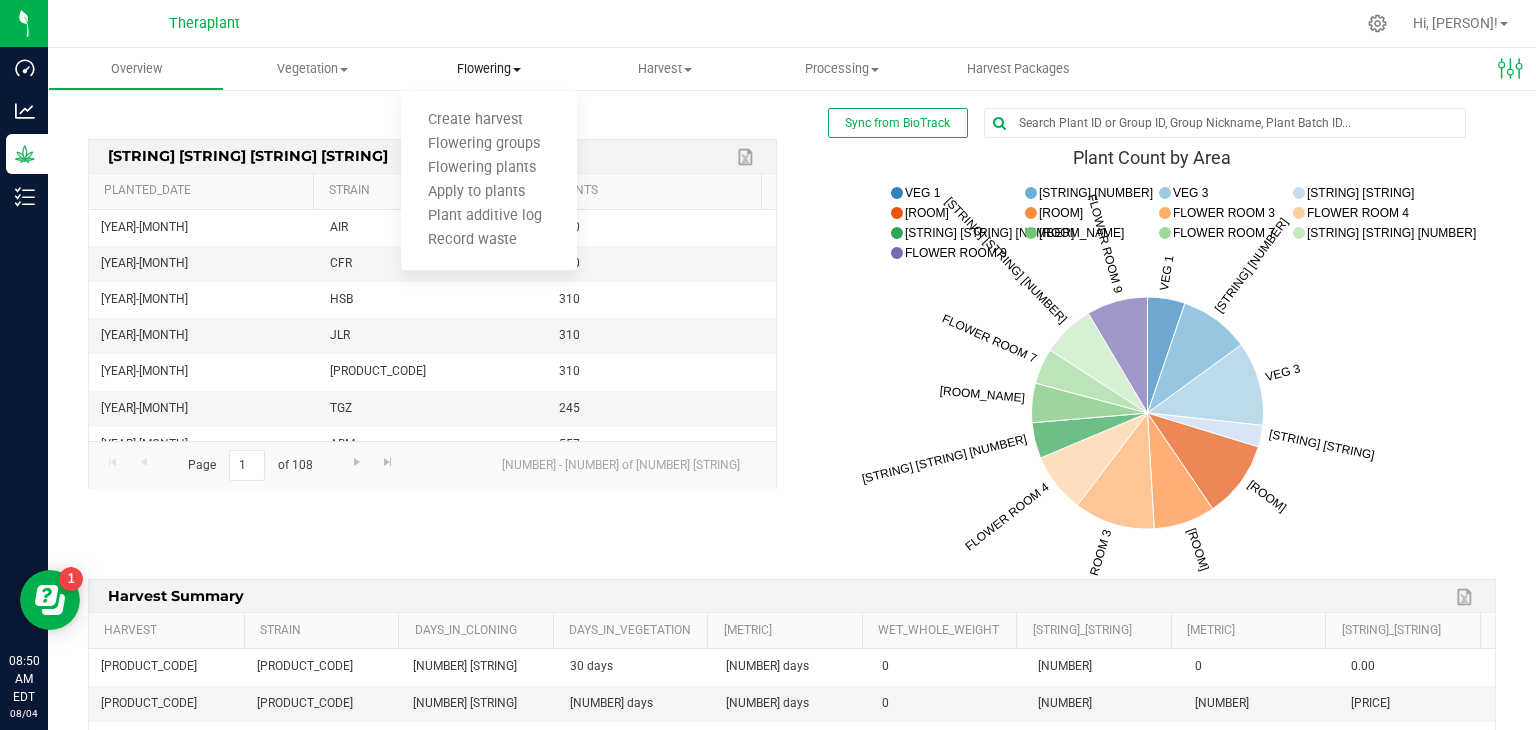 click on "Flowering" at bounding box center (489, 69) 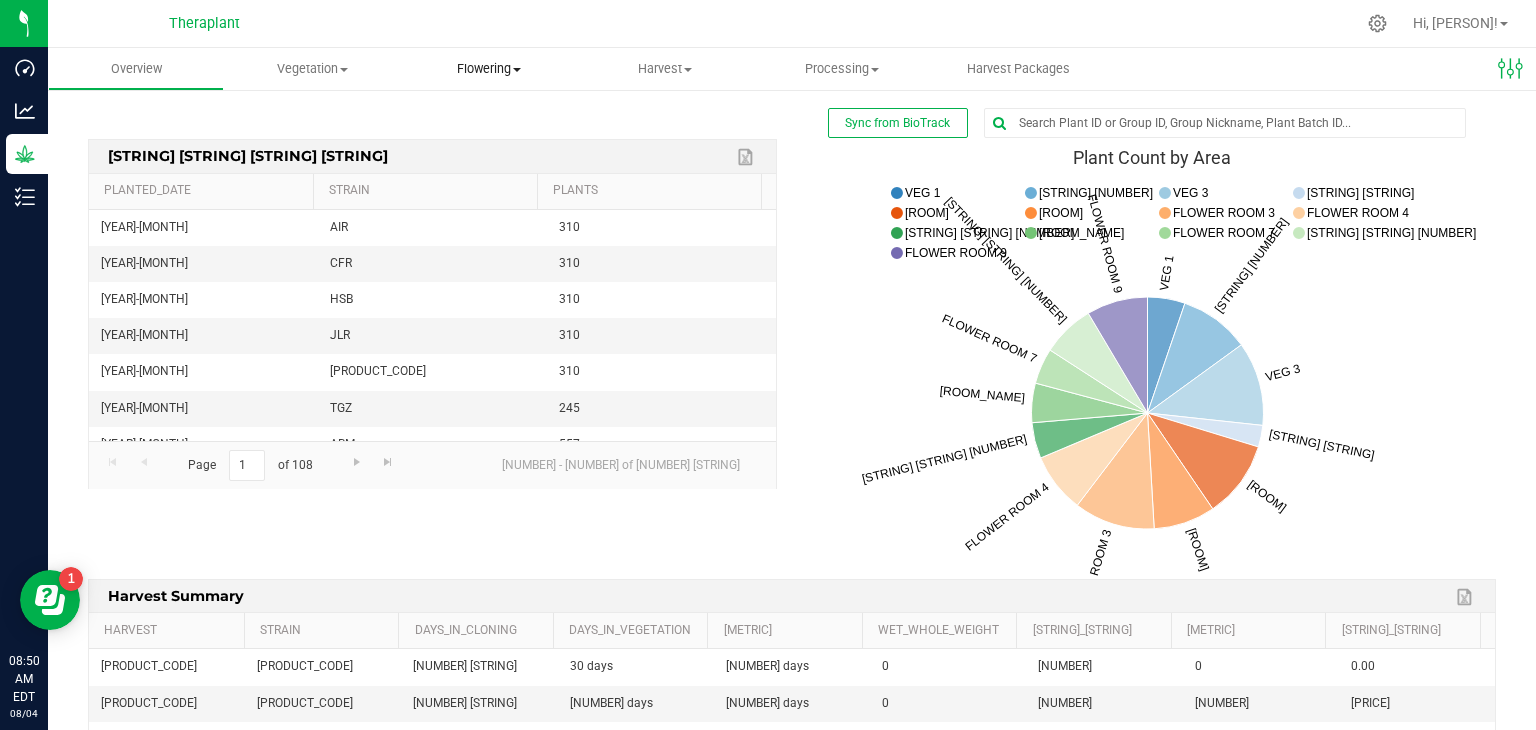 click on "Flowering" at bounding box center (489, 69) 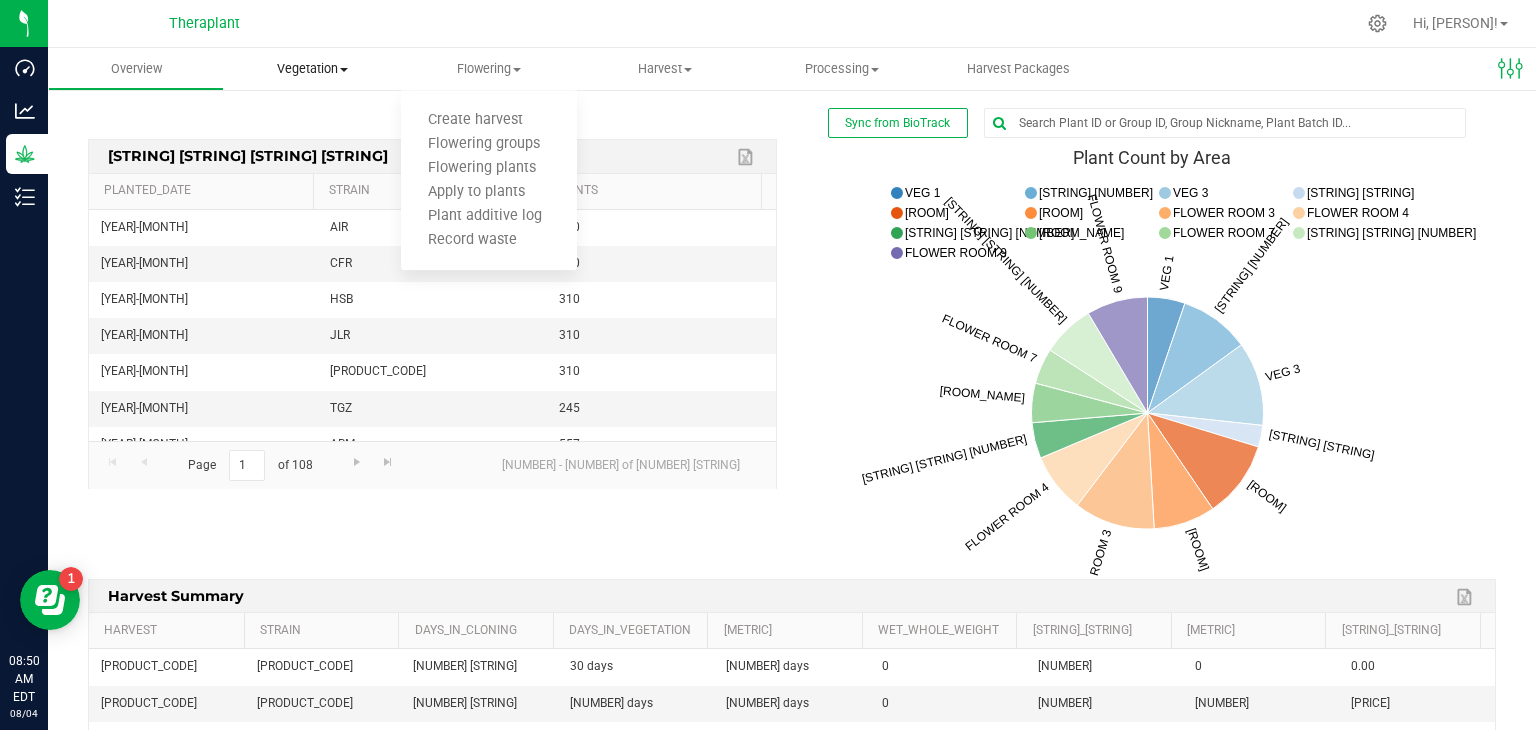 click on "Vegetation" at bounding box center (312, 69) 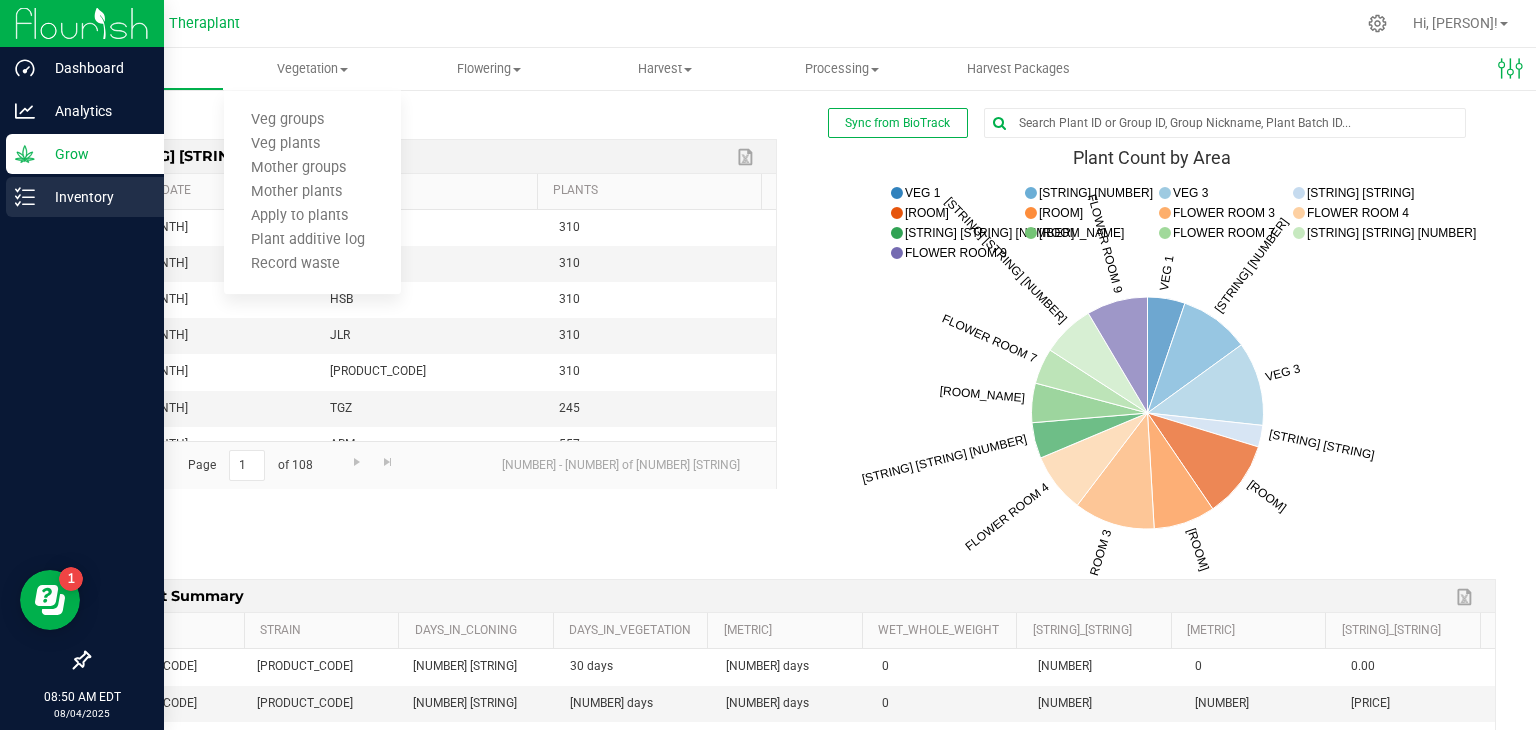 click on "Inventory" at bounding box center [95, 197] 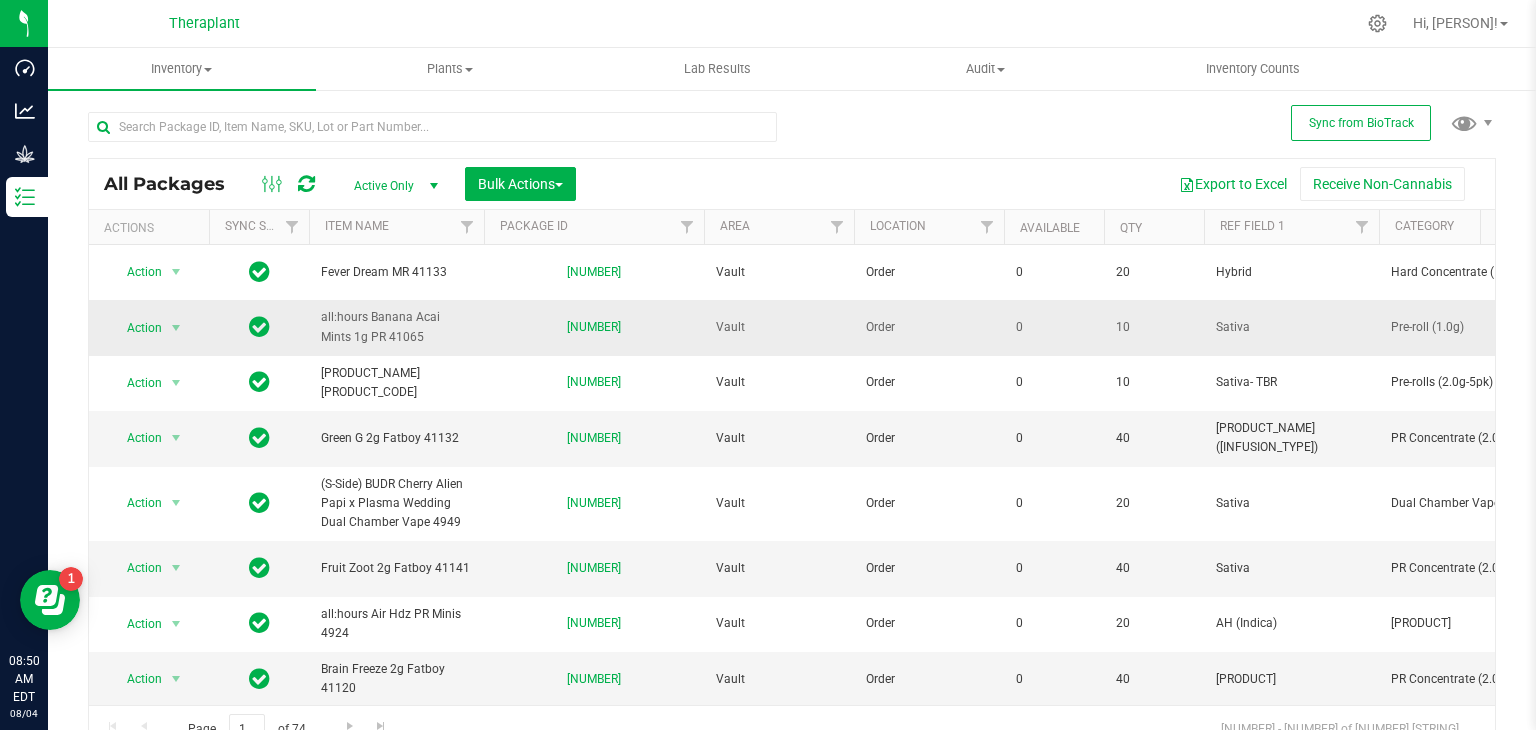 scroll, scrollTop: 46, scrollLeft: 44, axis: both 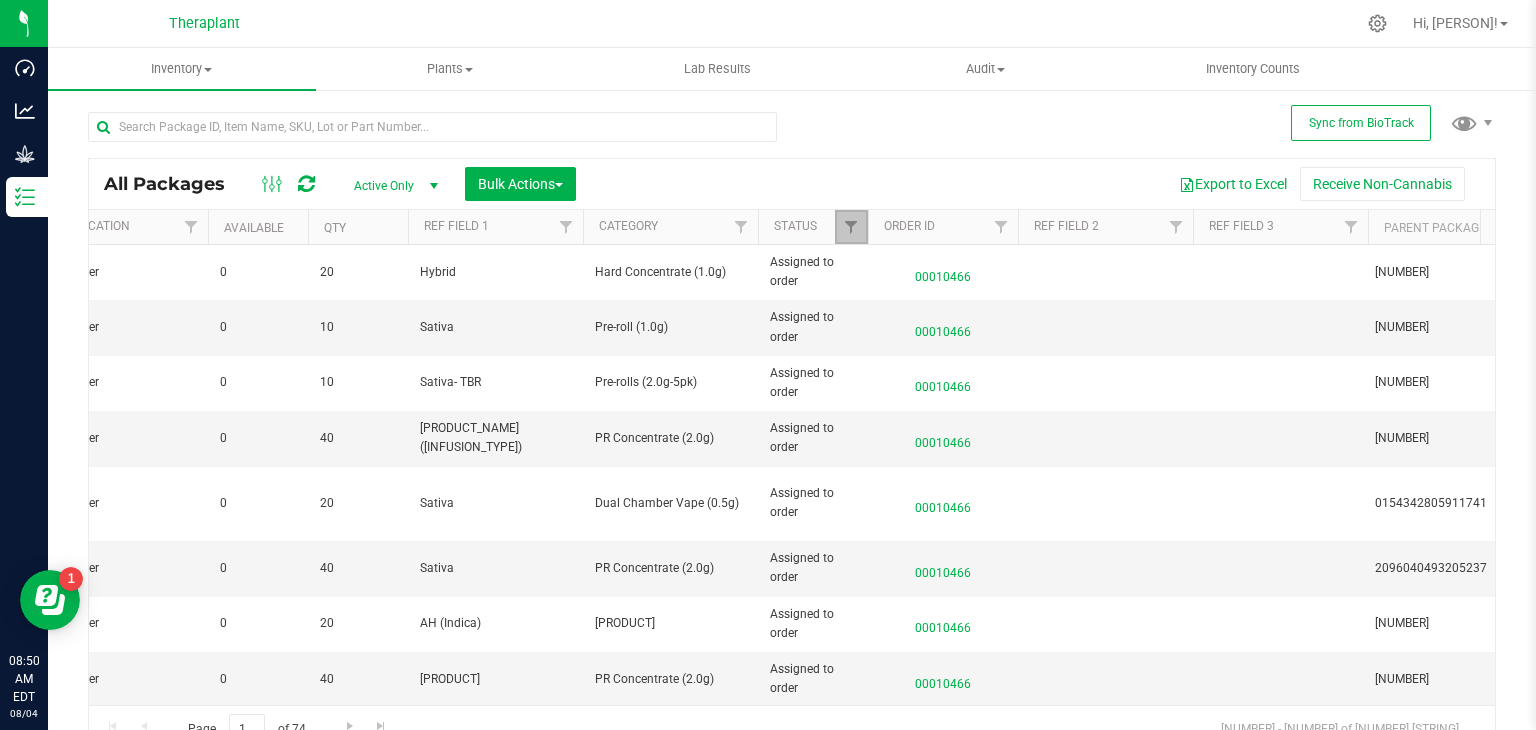 click at bounding box center [851, 227] 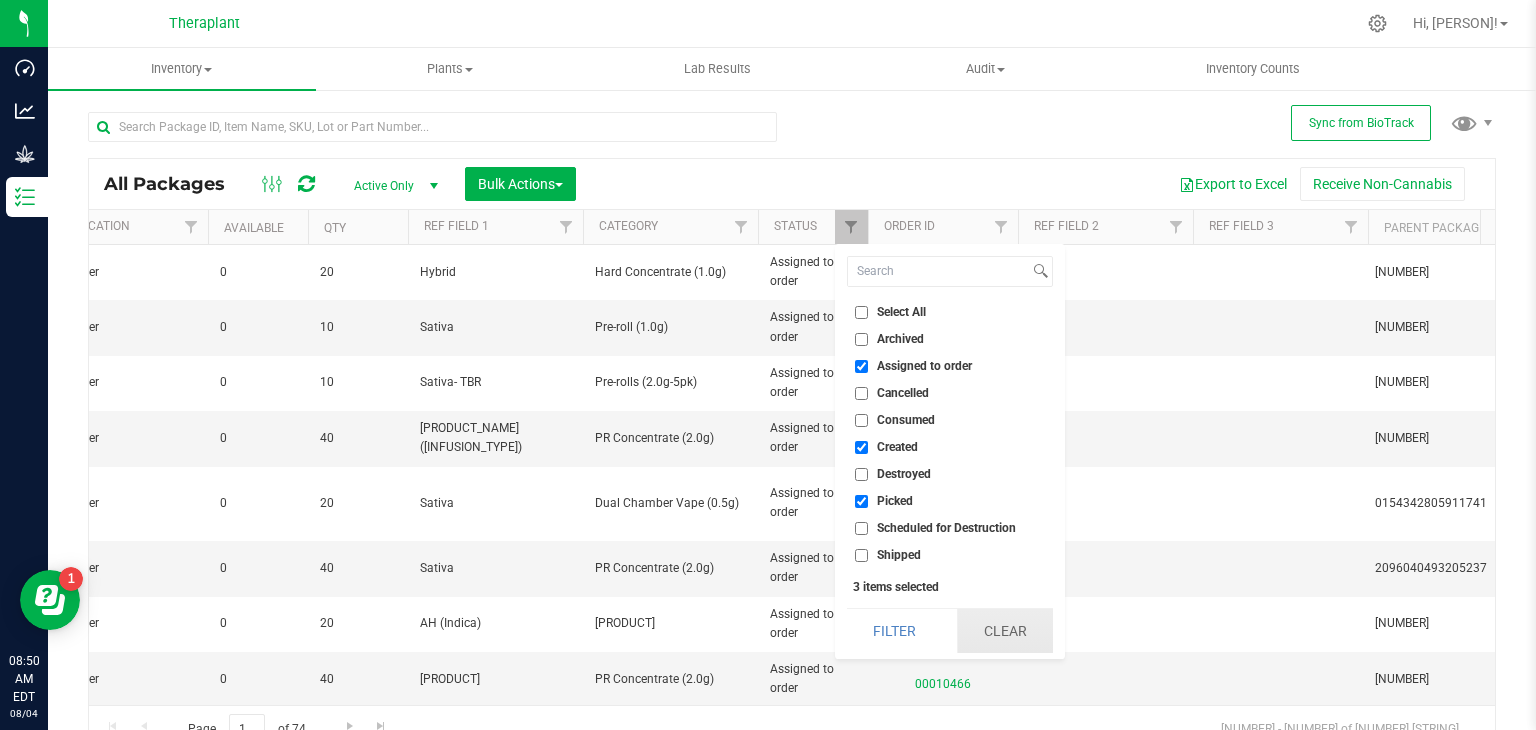 click on "Clear" at bounding box center (1005, 631) 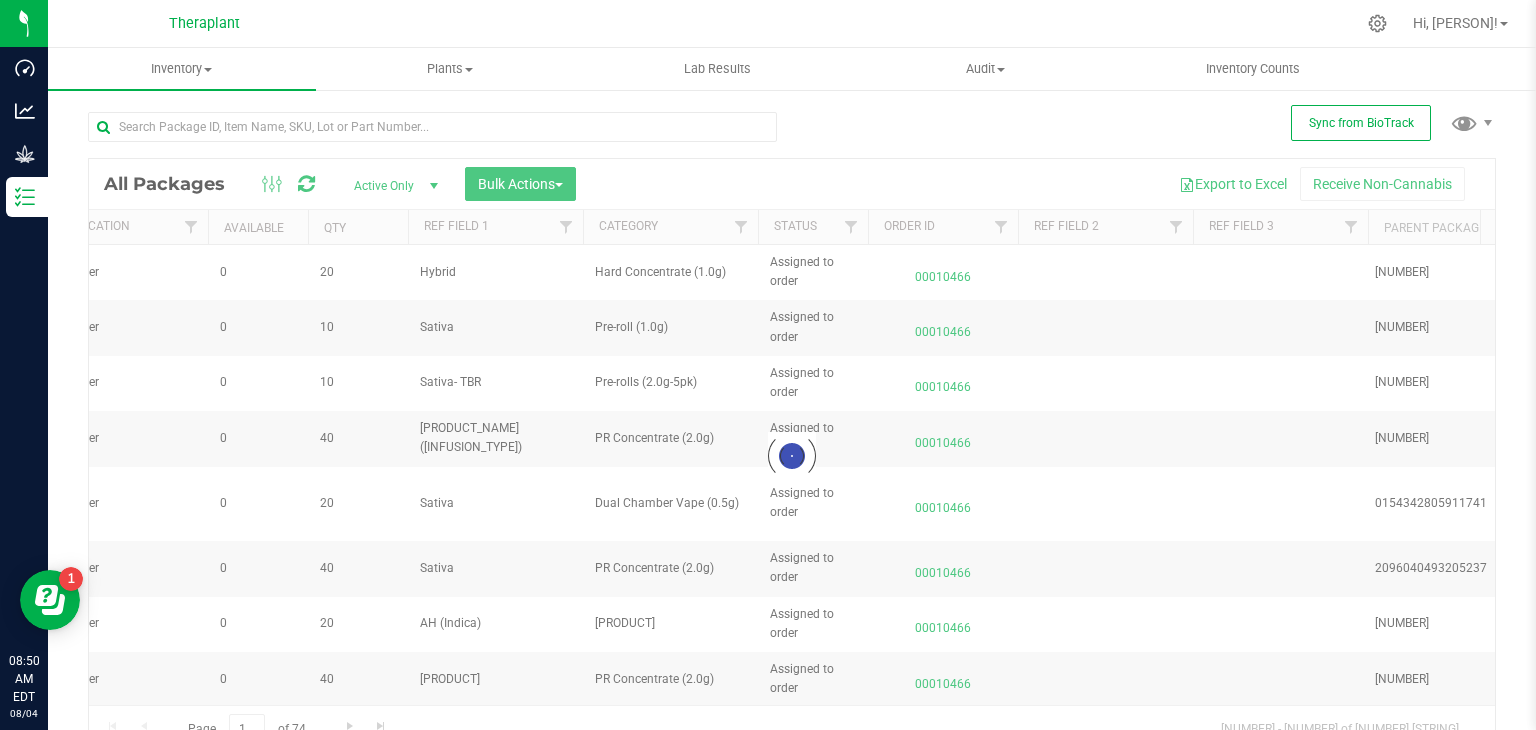 type on "[YEAR]-[MONTH]-[DAY]" 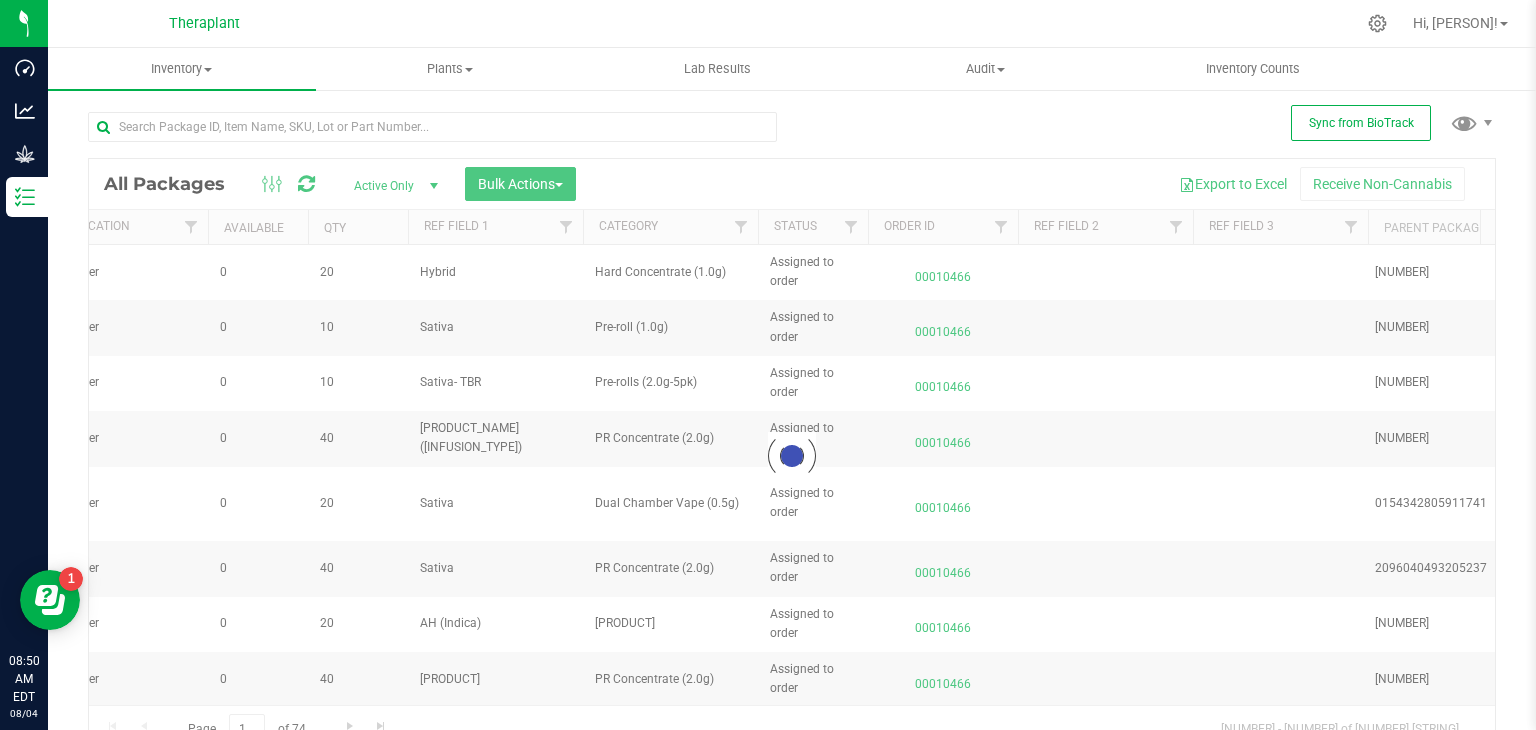 type on "2026-06-23" 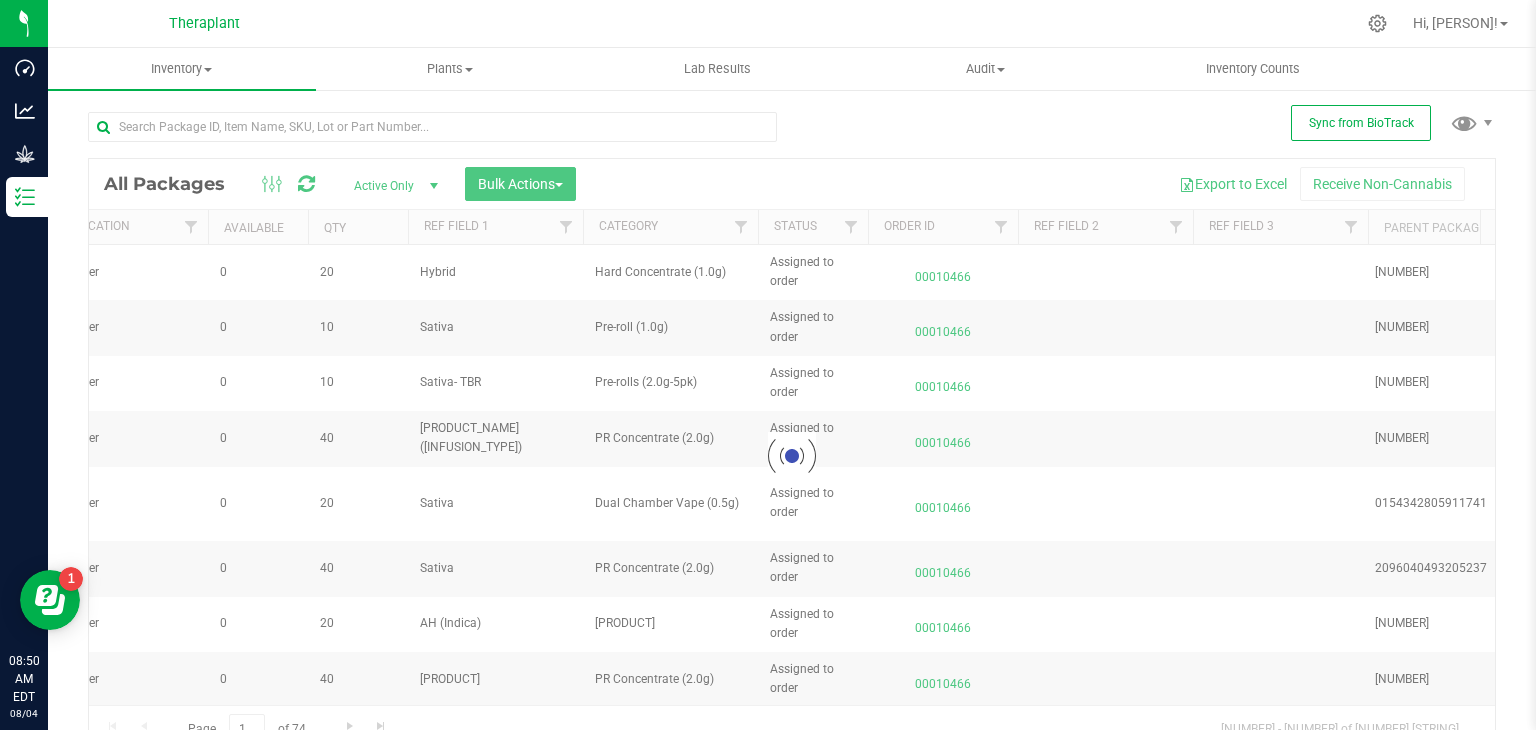type on "[YEAR]-[MONTH]-[DAY]" 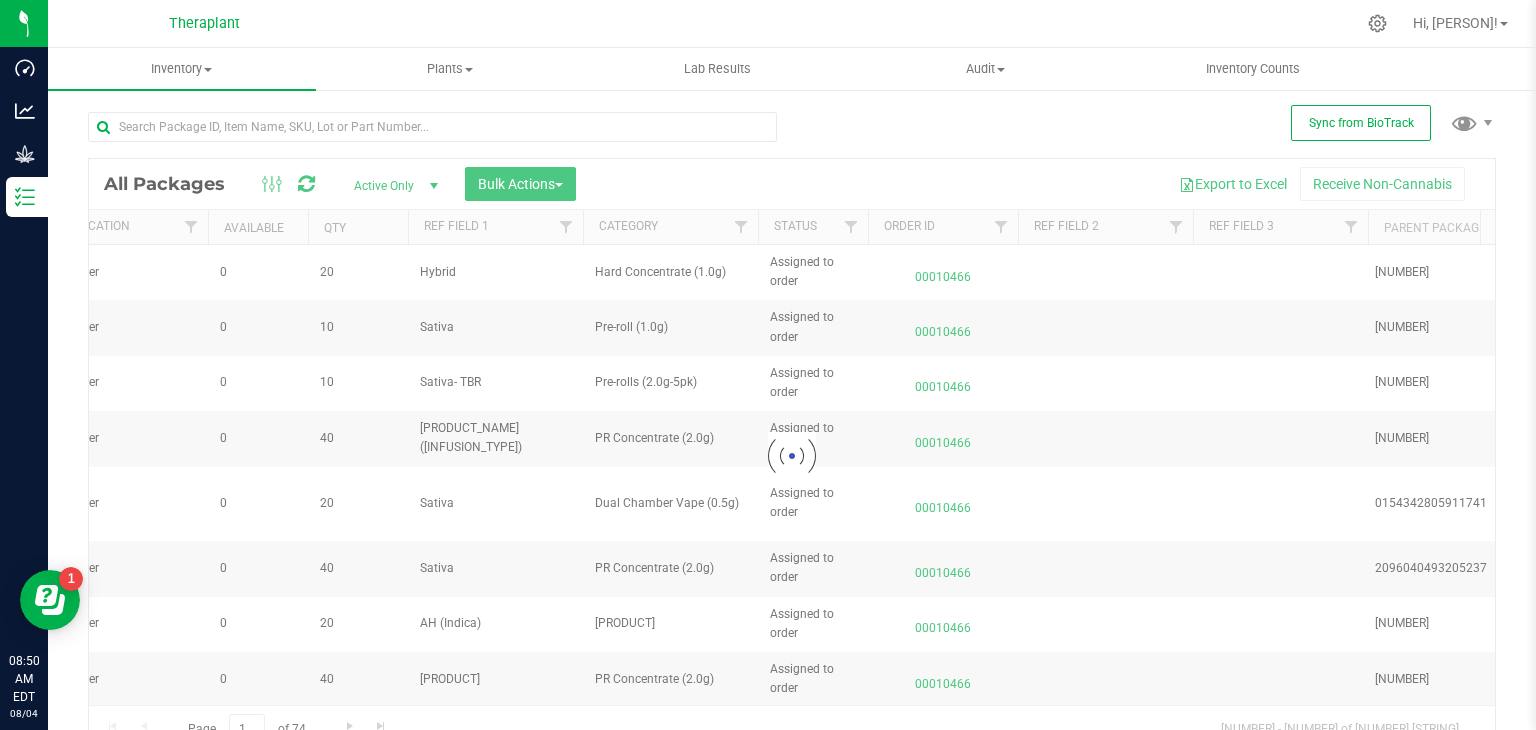 type on "[YEAR]-[MONTH]-[DAY]" 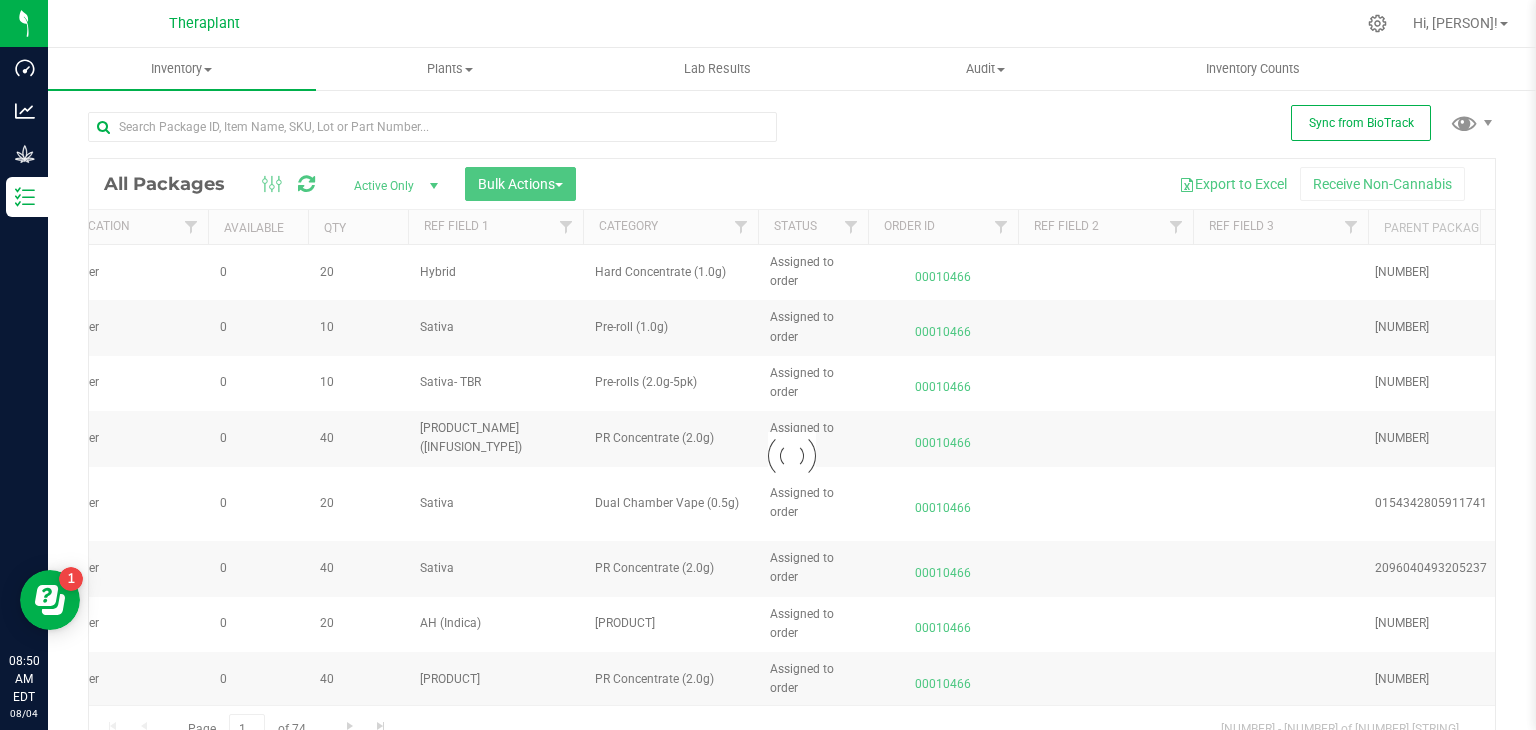 type on "[YEAR]-[MONTH]-[DAY]" 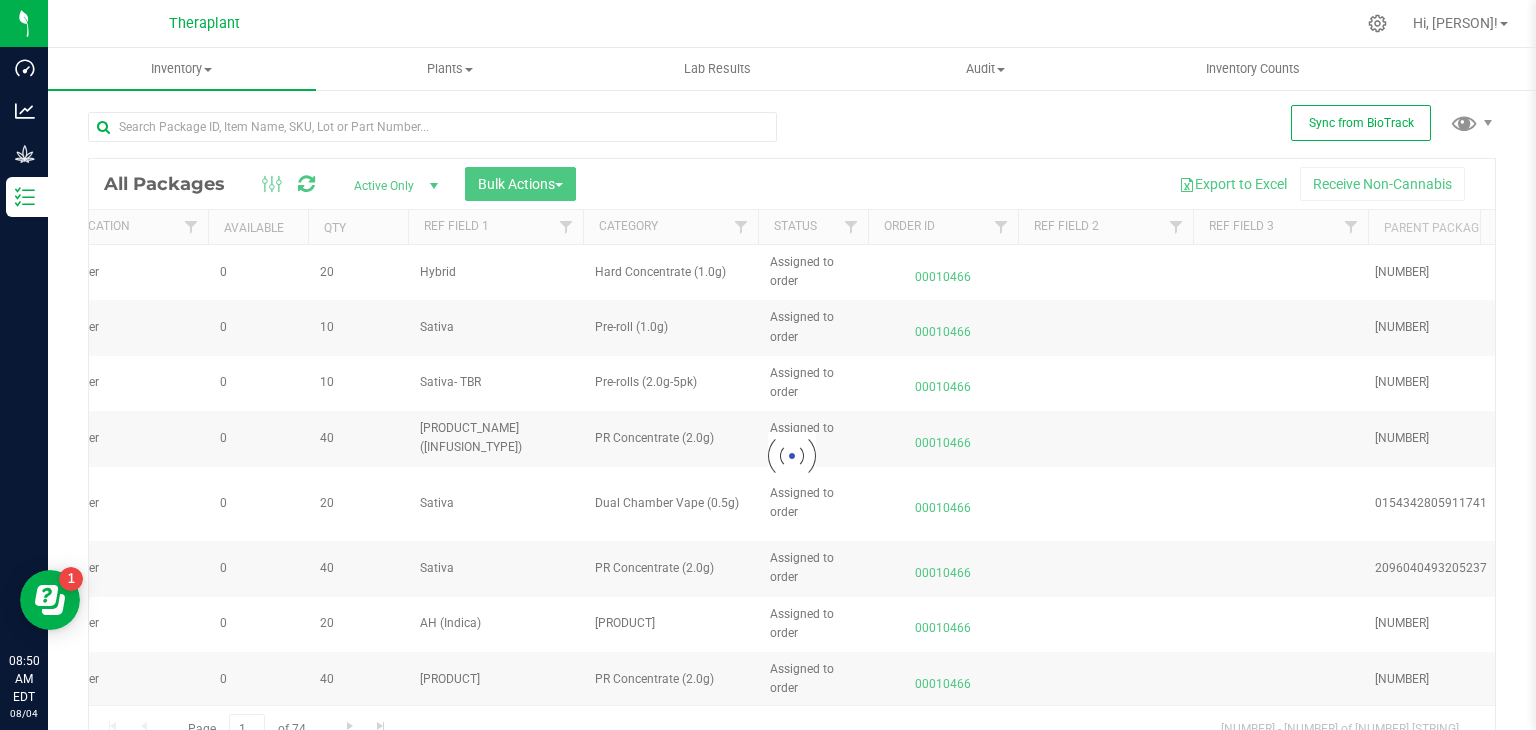 type on "2026-07-21" 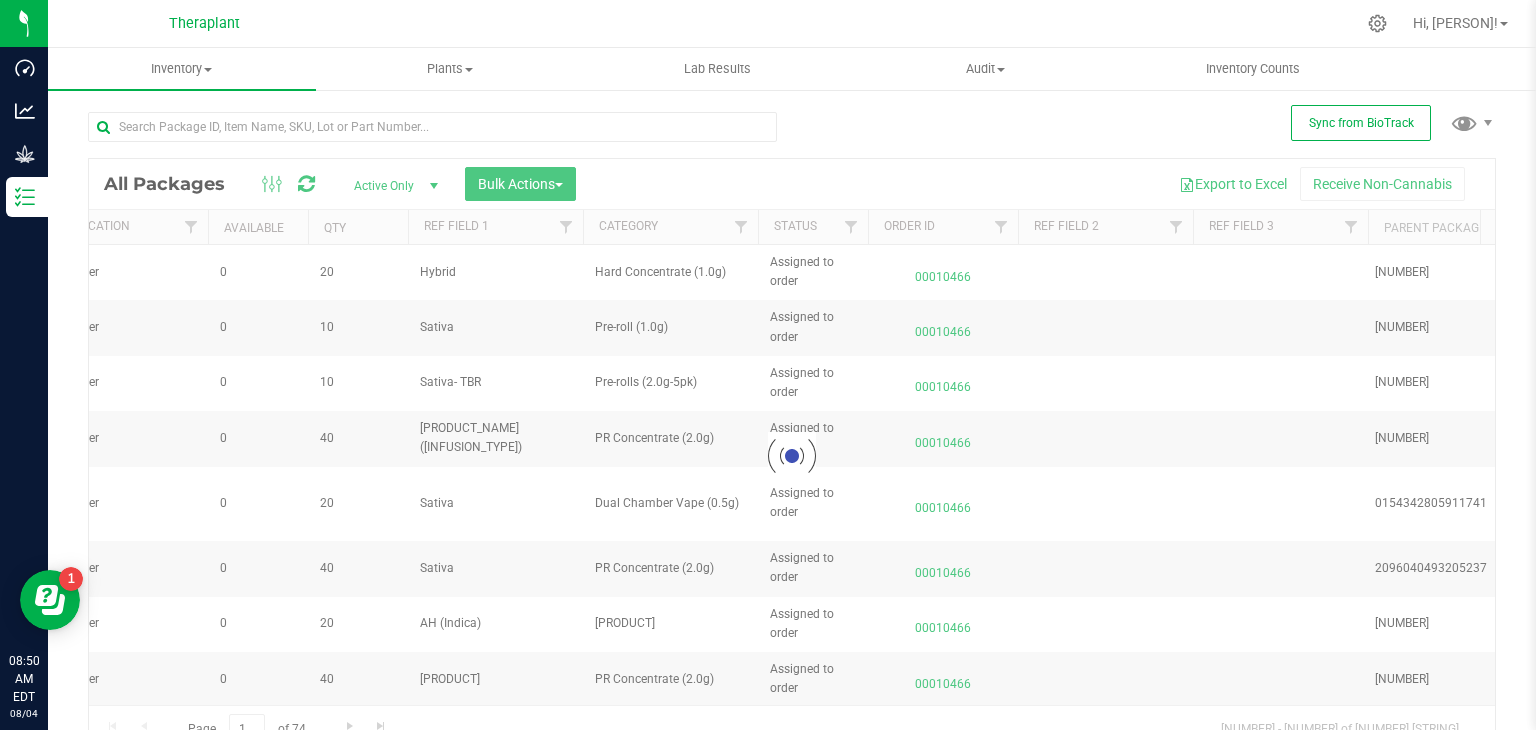type on "[YEAR]-[MONTH]-[DAY]" 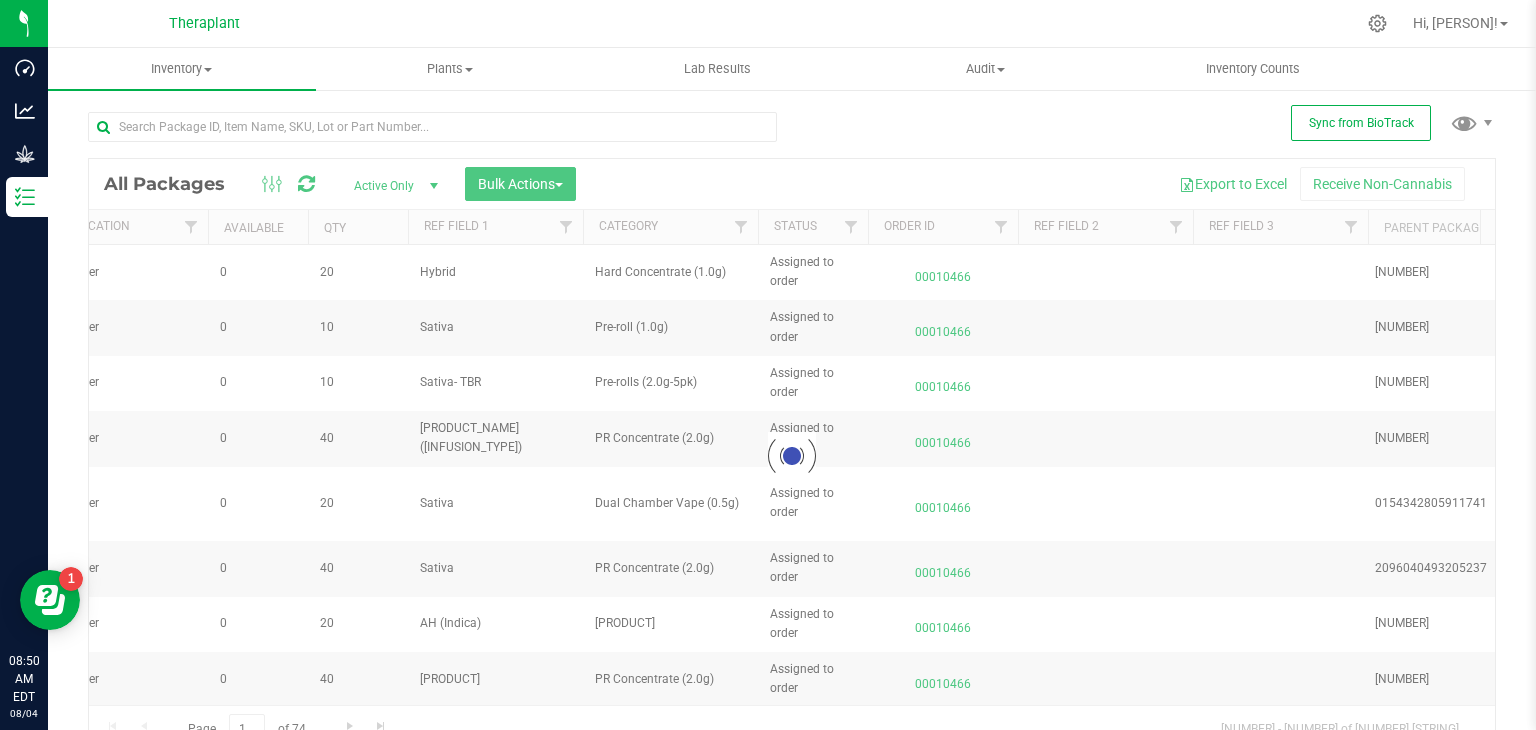 type on "[YEAR]-[MONTH]-[DAY]" 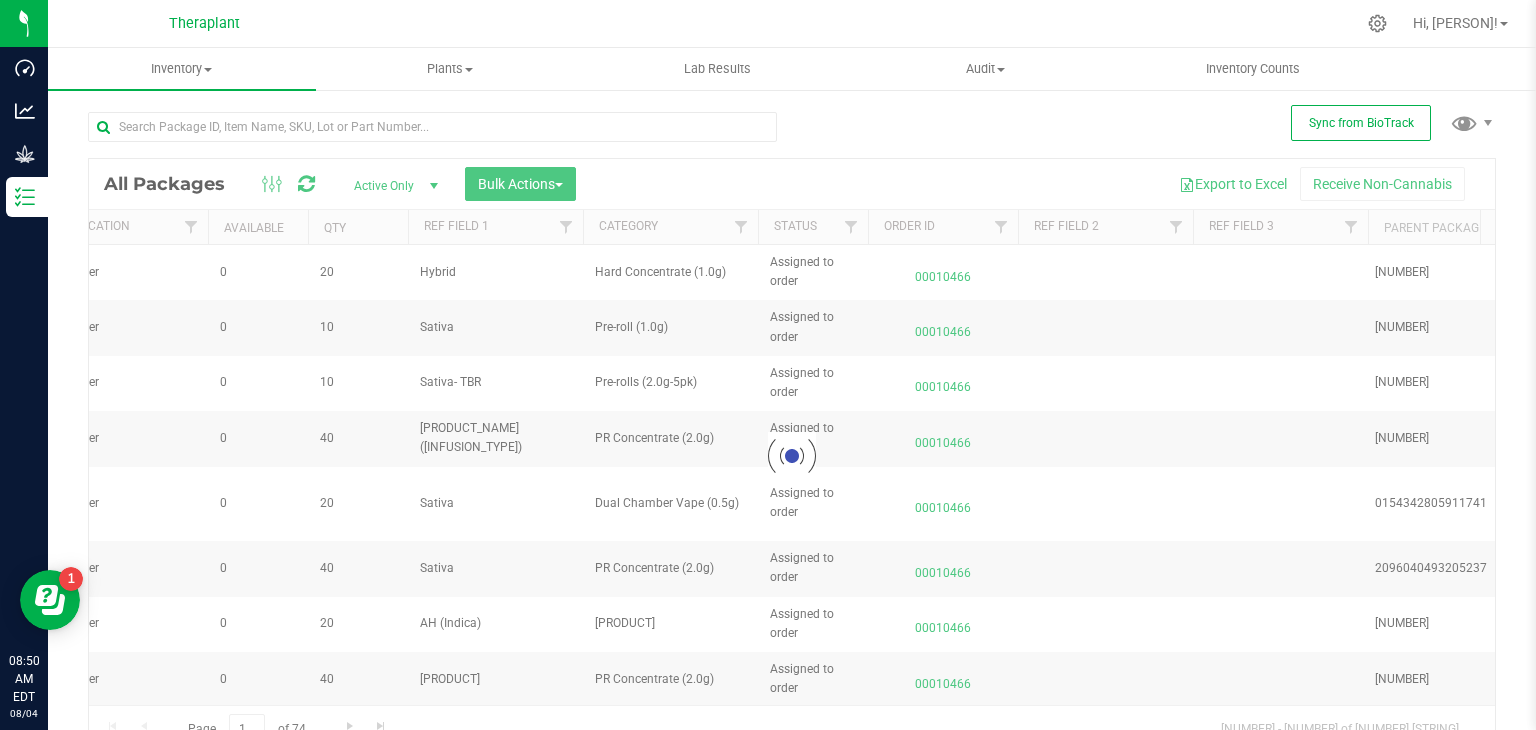 type on "[DATE]" 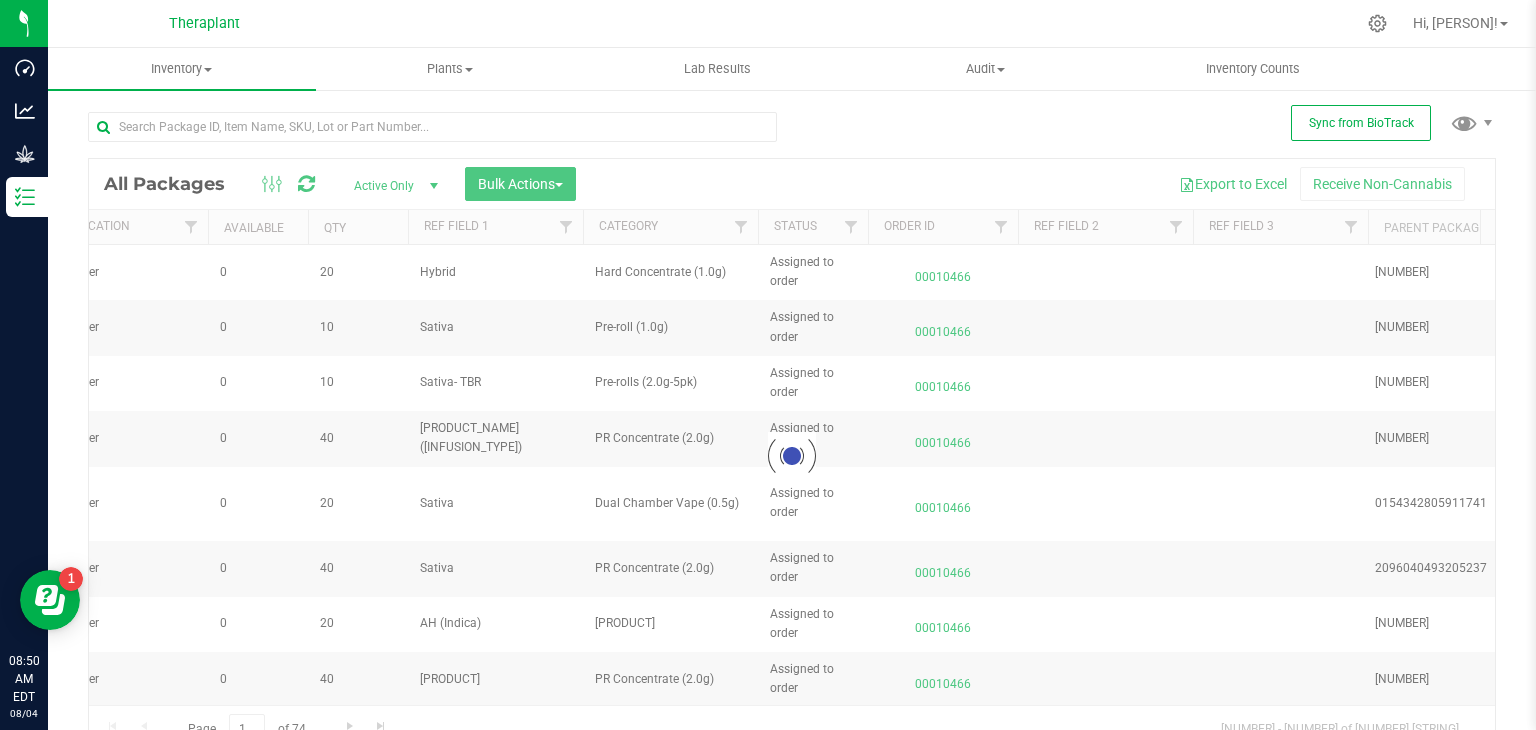 type on "[DATE]" 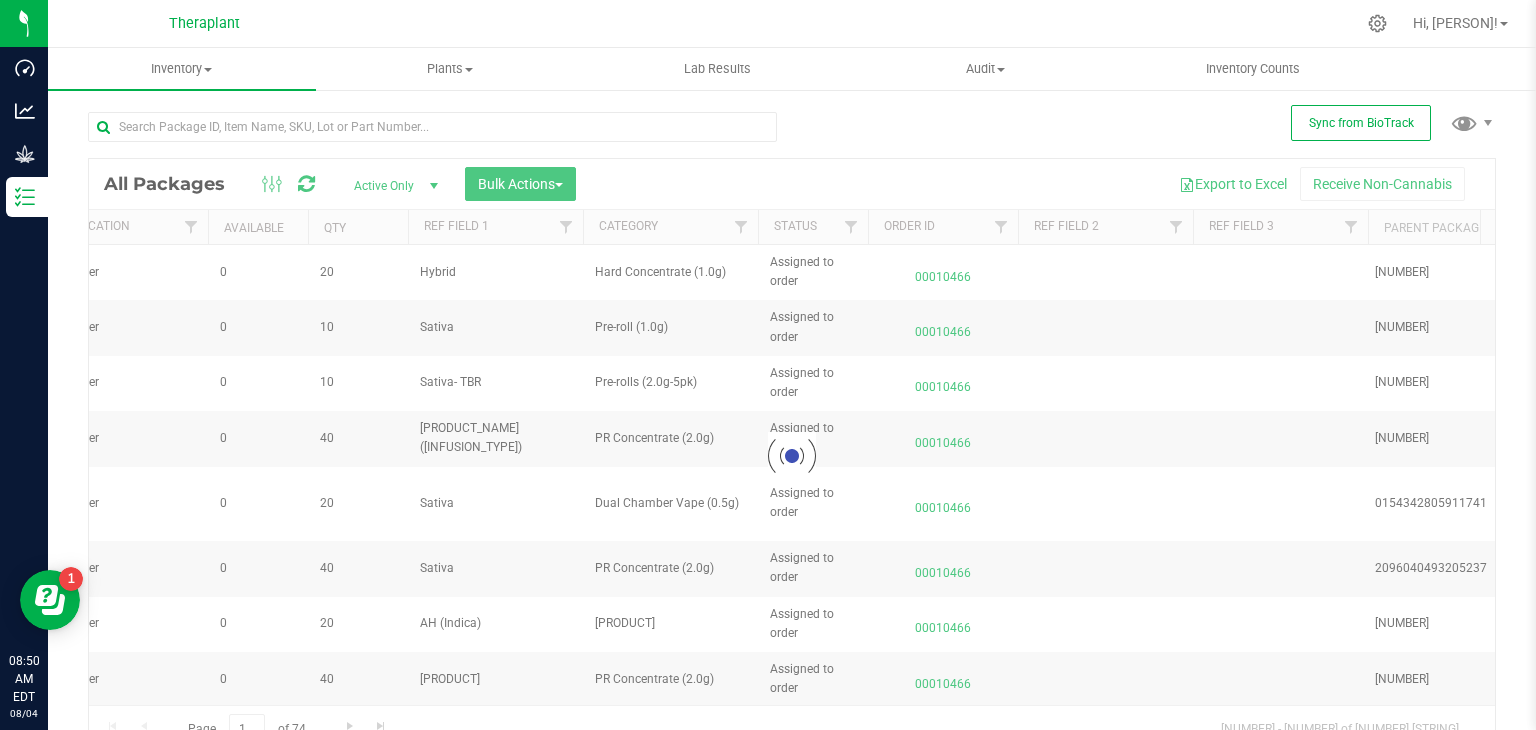 type on "[YEAR]-[MONTH]-[DAY]" 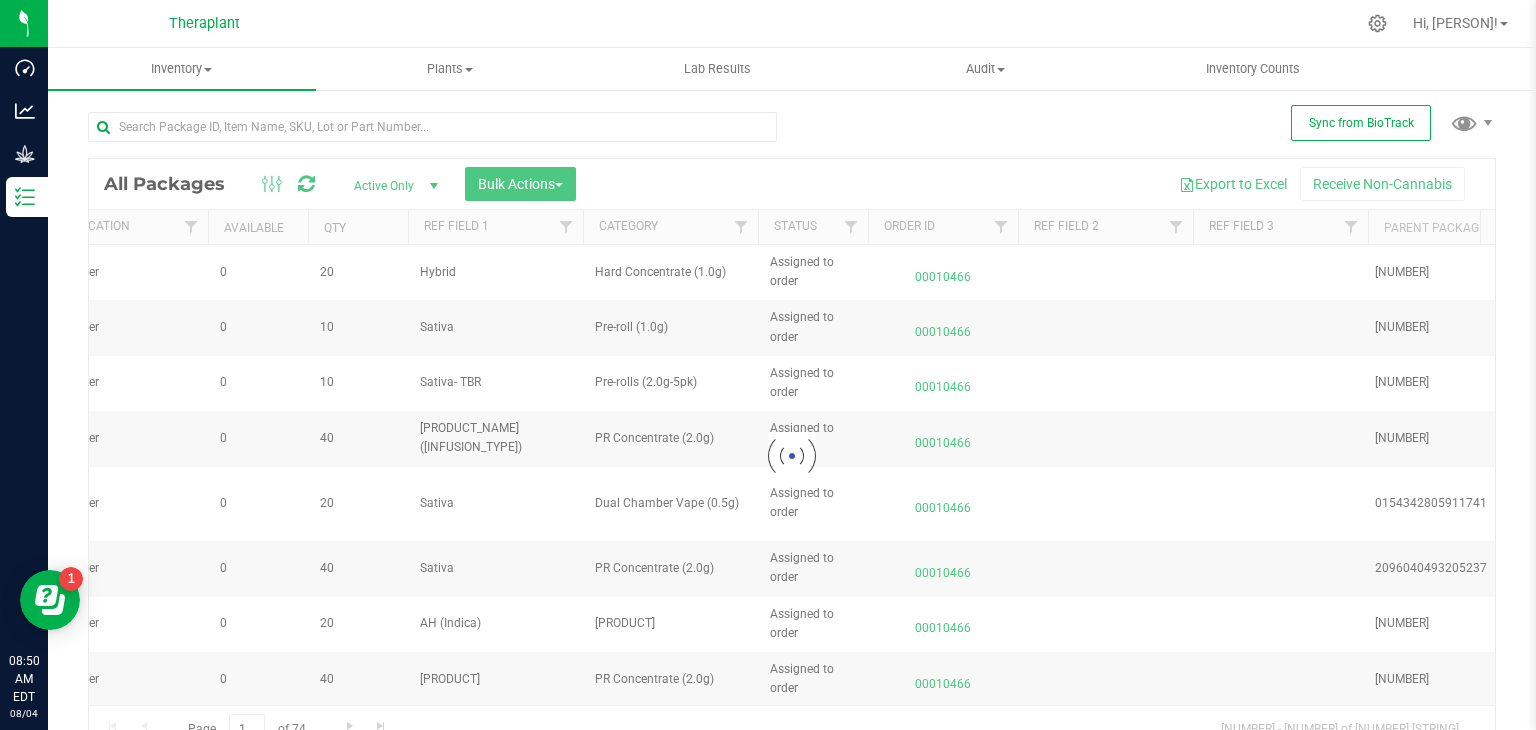 type on "[YEAR]-[MONTH]-[DAY]" 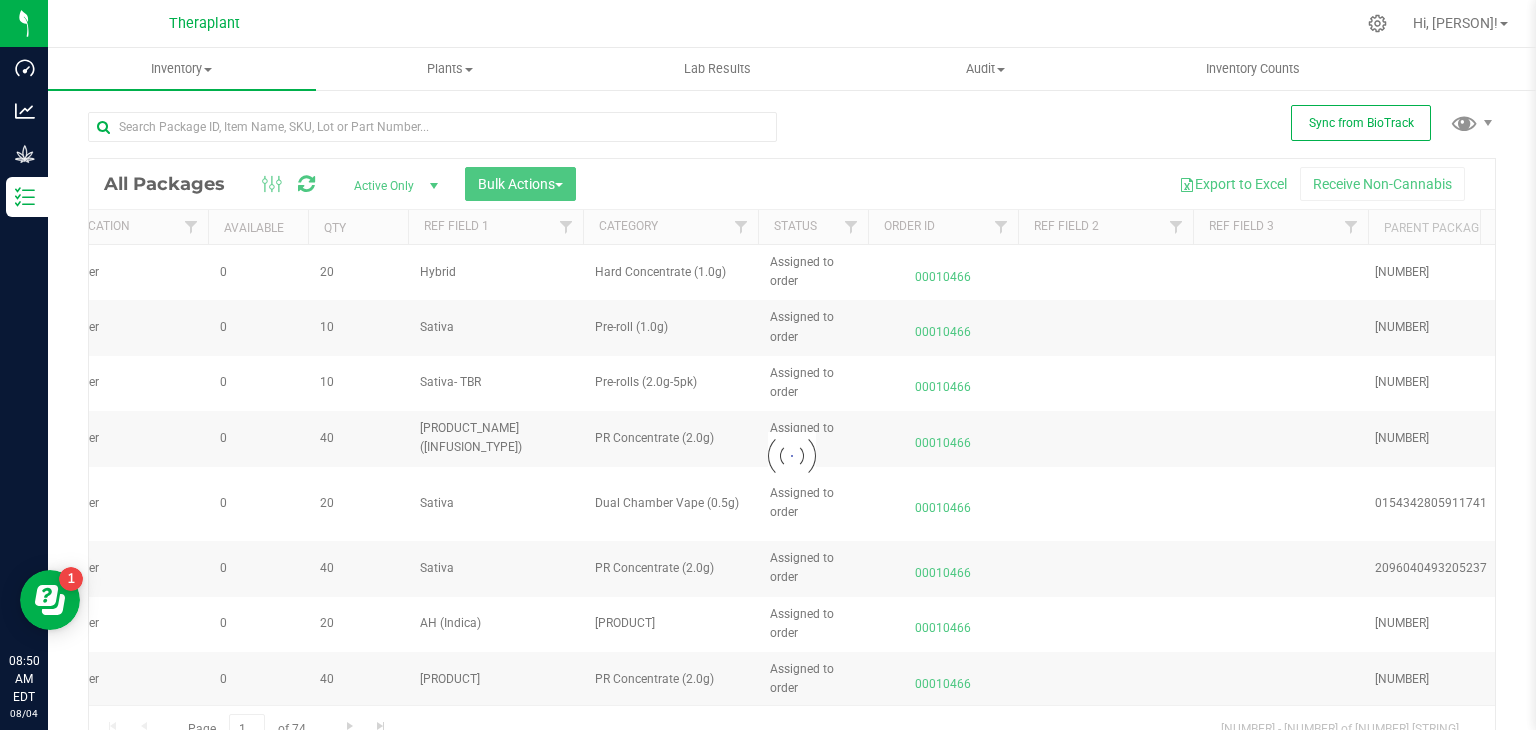 type on "2026-06-18" 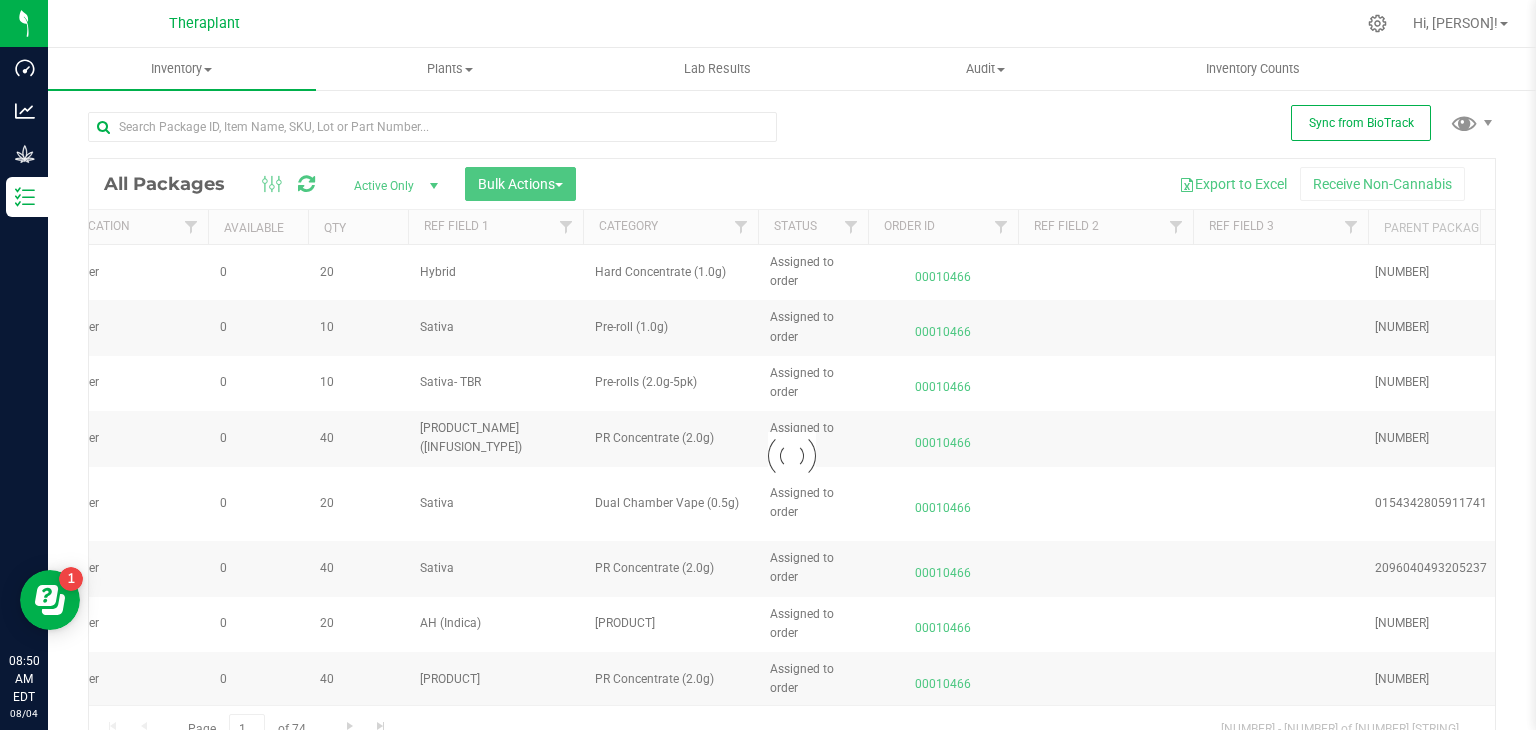 type on "[YEAR]-[MONTH]-[DAY]" 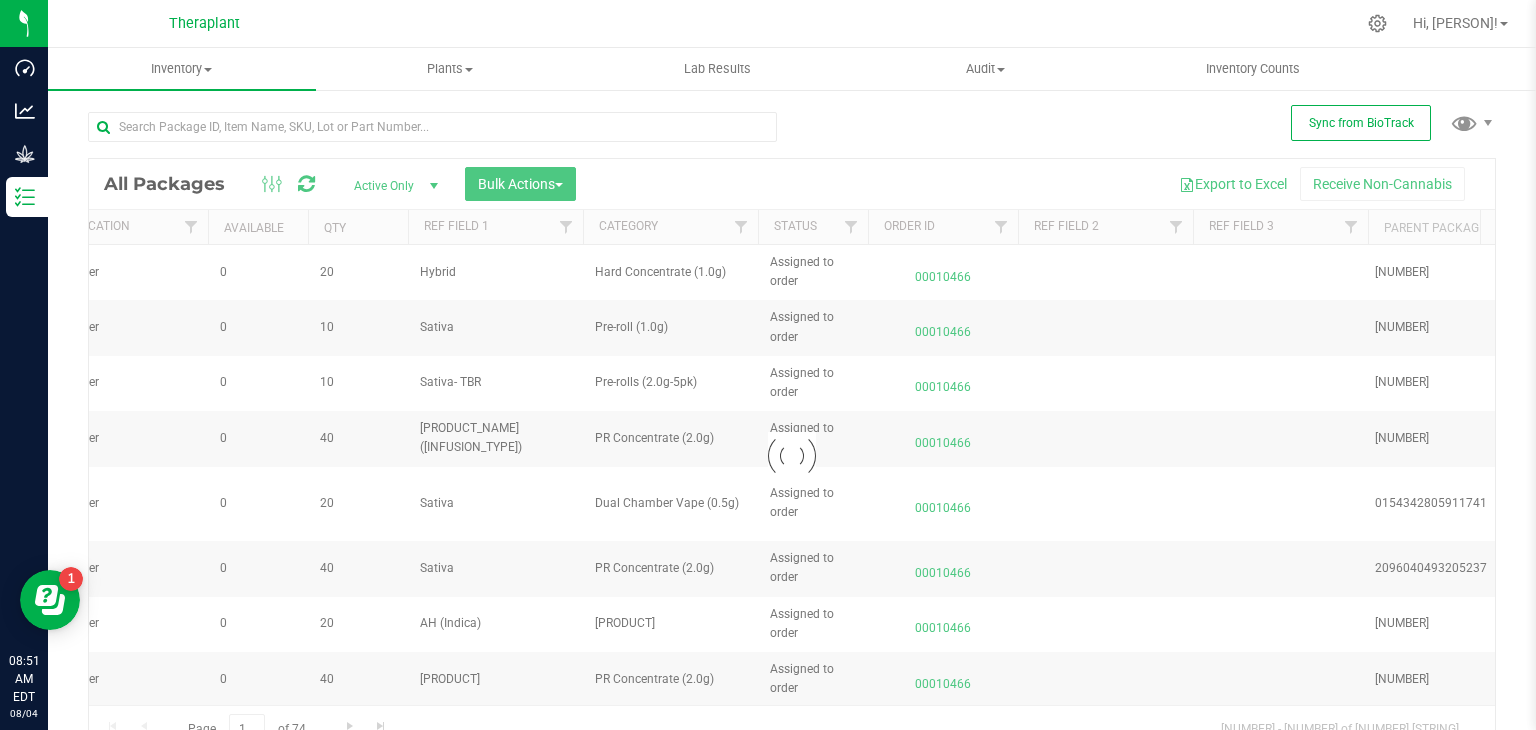click at bounding box center [792, 456] 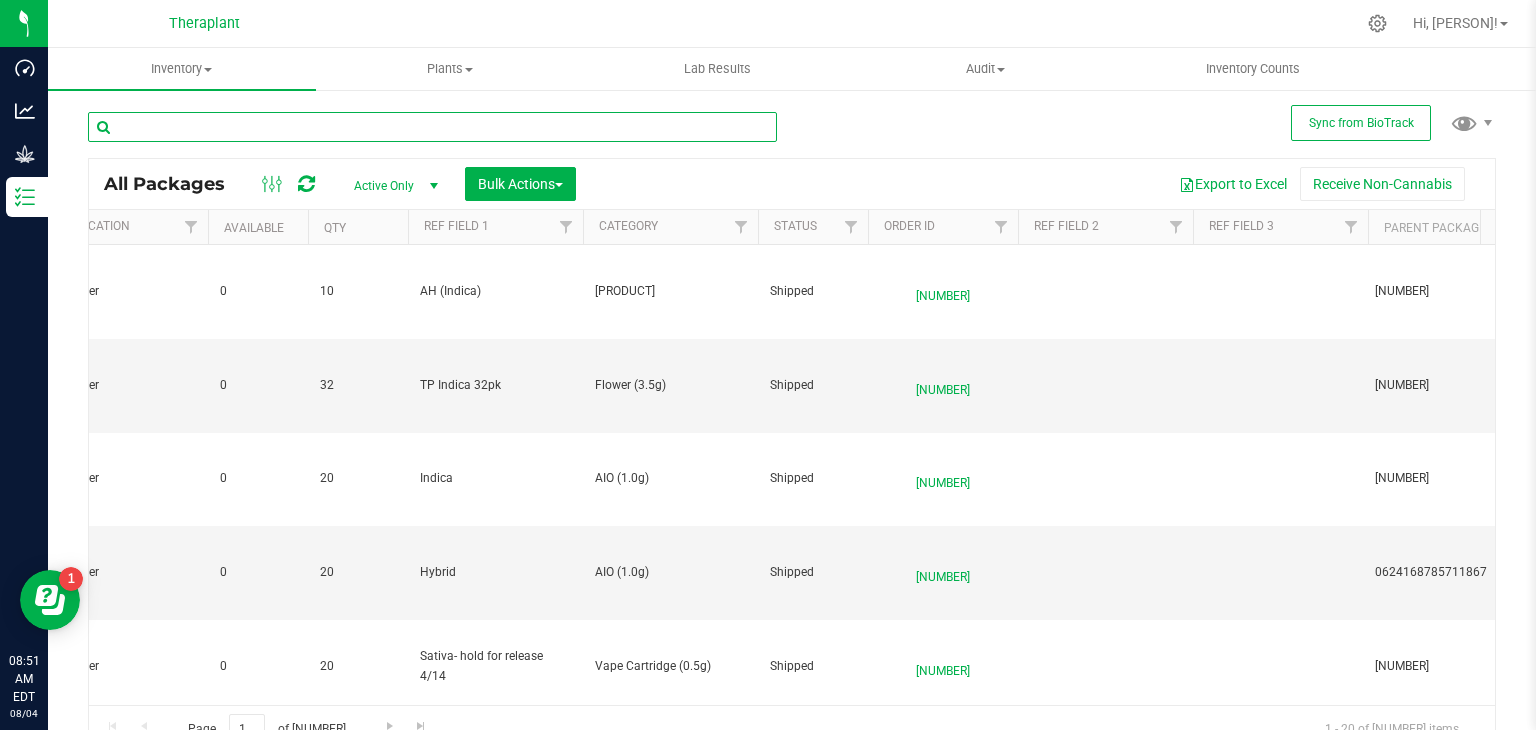click at bounding box center [432, 127] 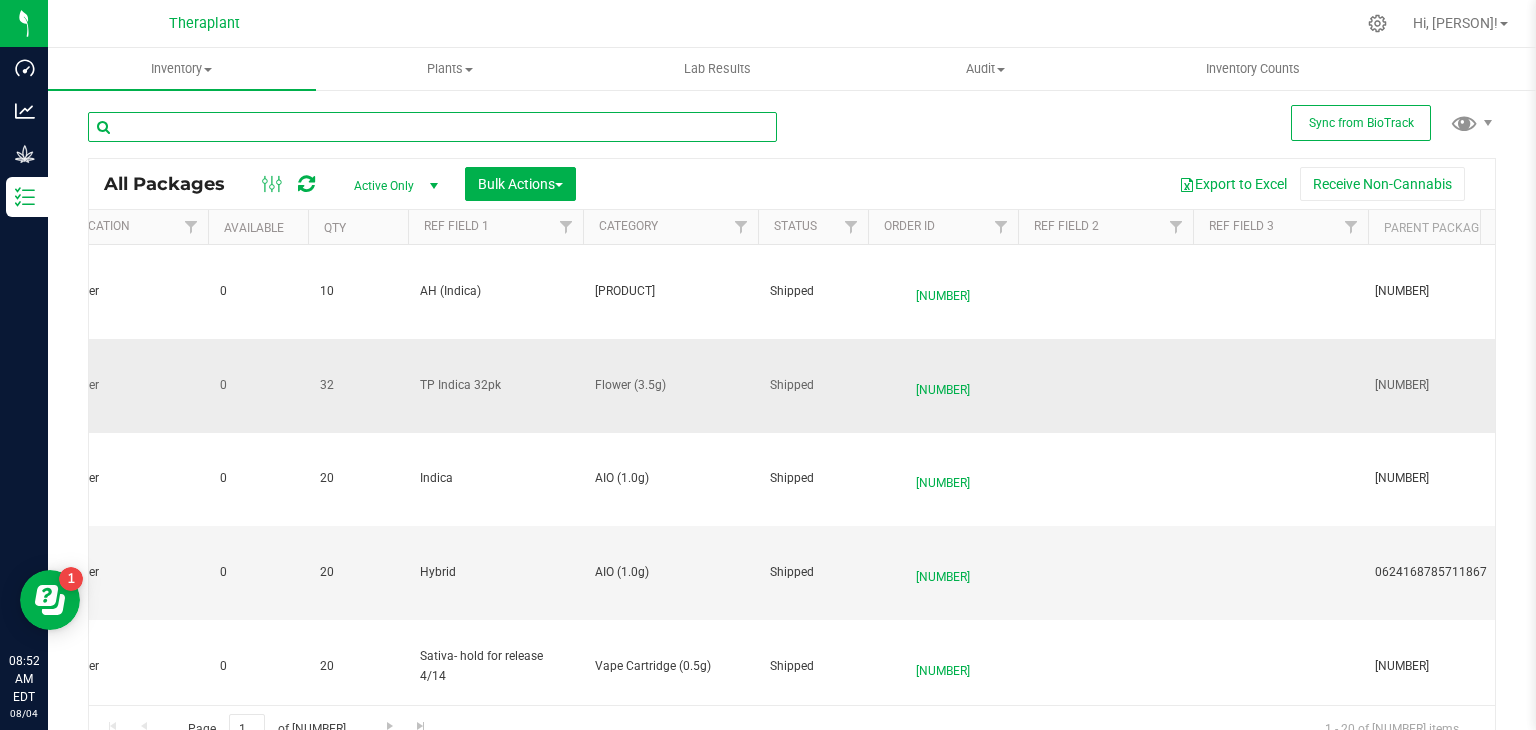 scroll, scrollTop: 0, scrollLeft: 967, axis: horizontal 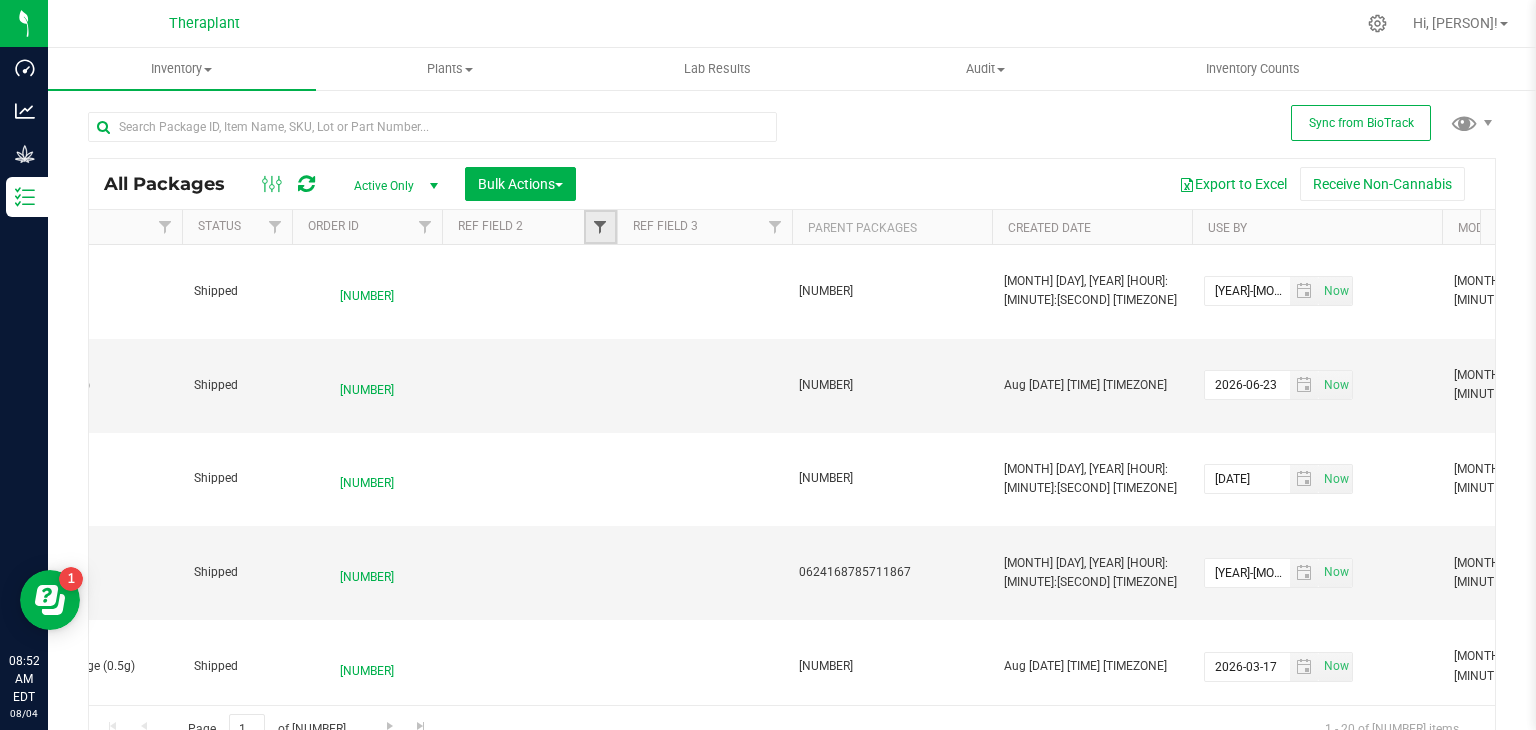 click at bounding box center (600, 227) 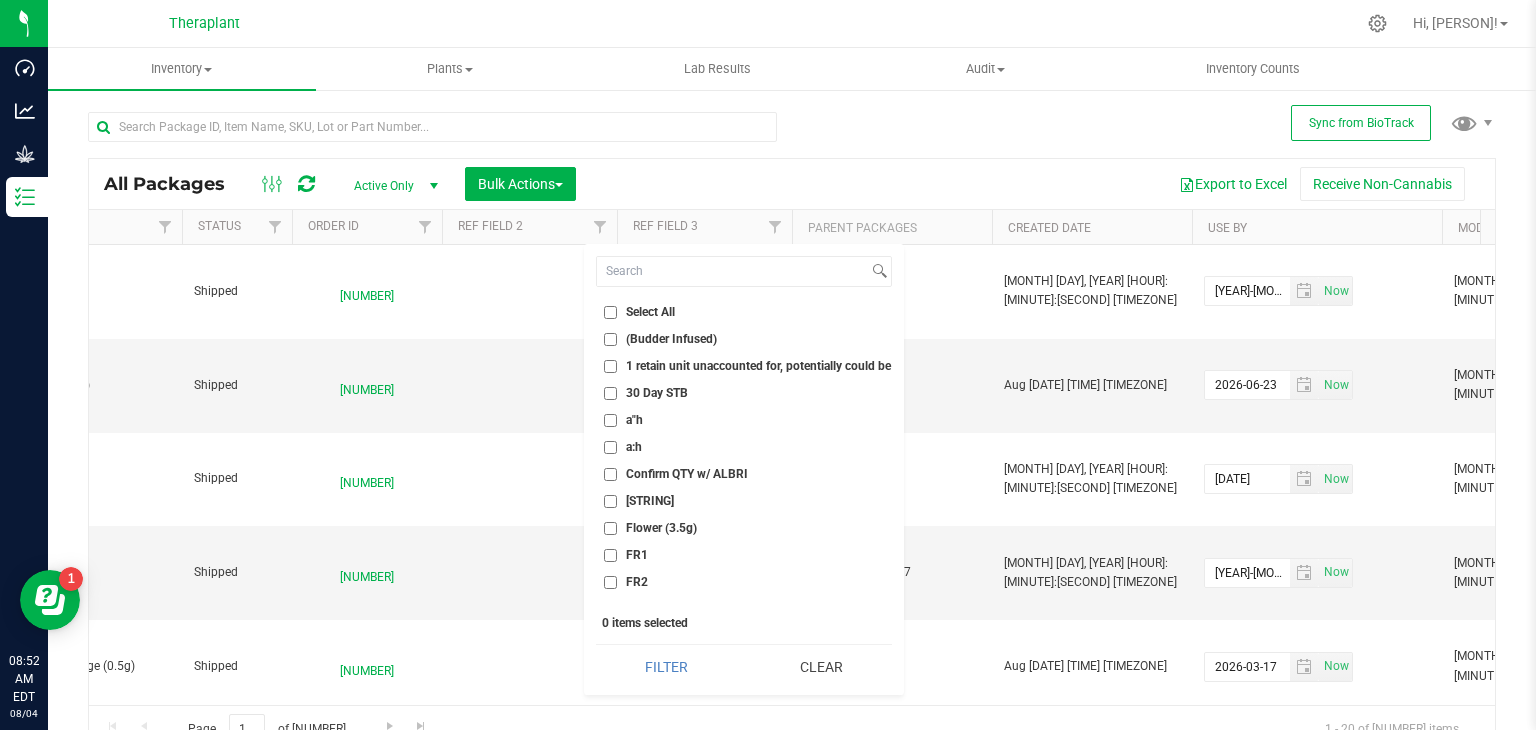 click on "FR1" at bounding box center (610, 555) 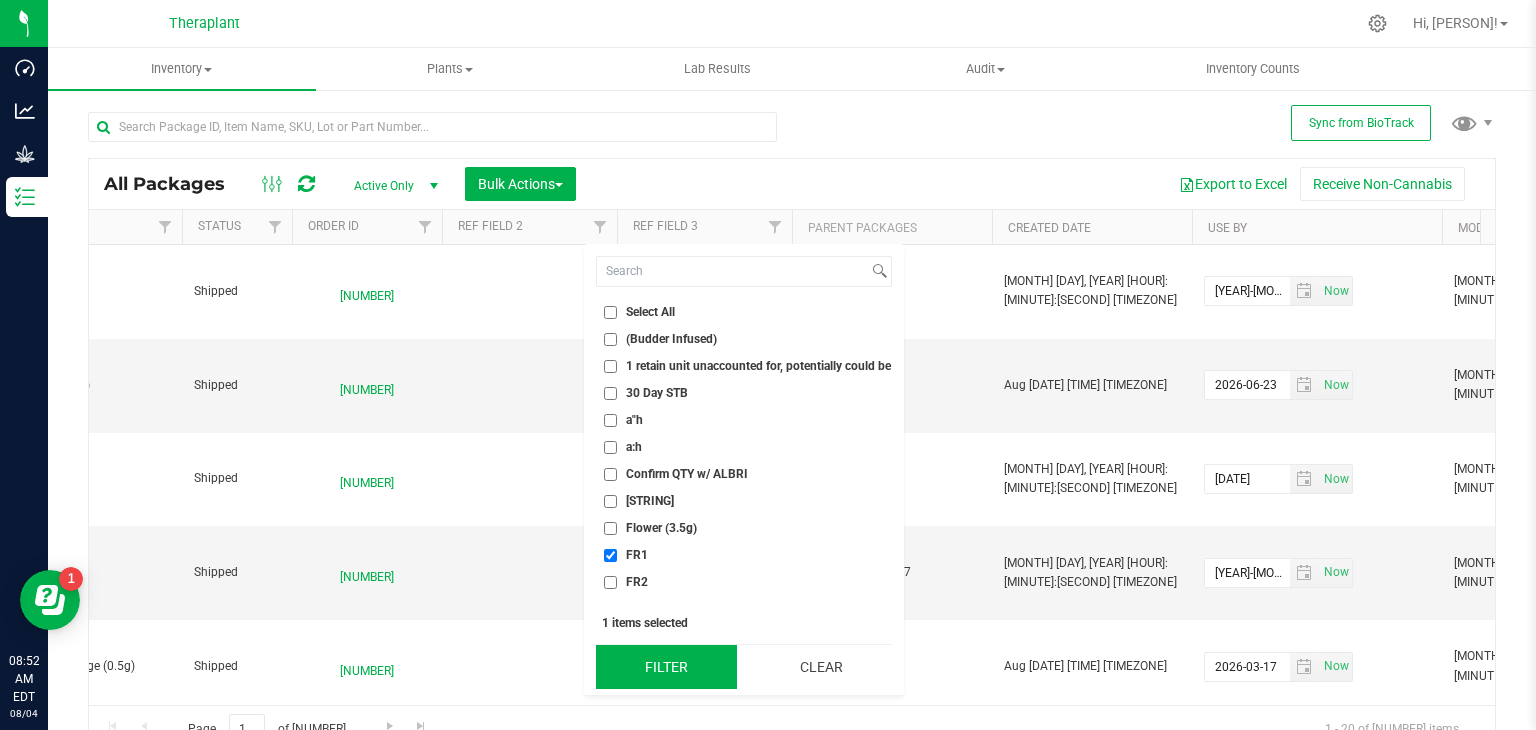 click on "Filter" at bounding box center (666, 667) 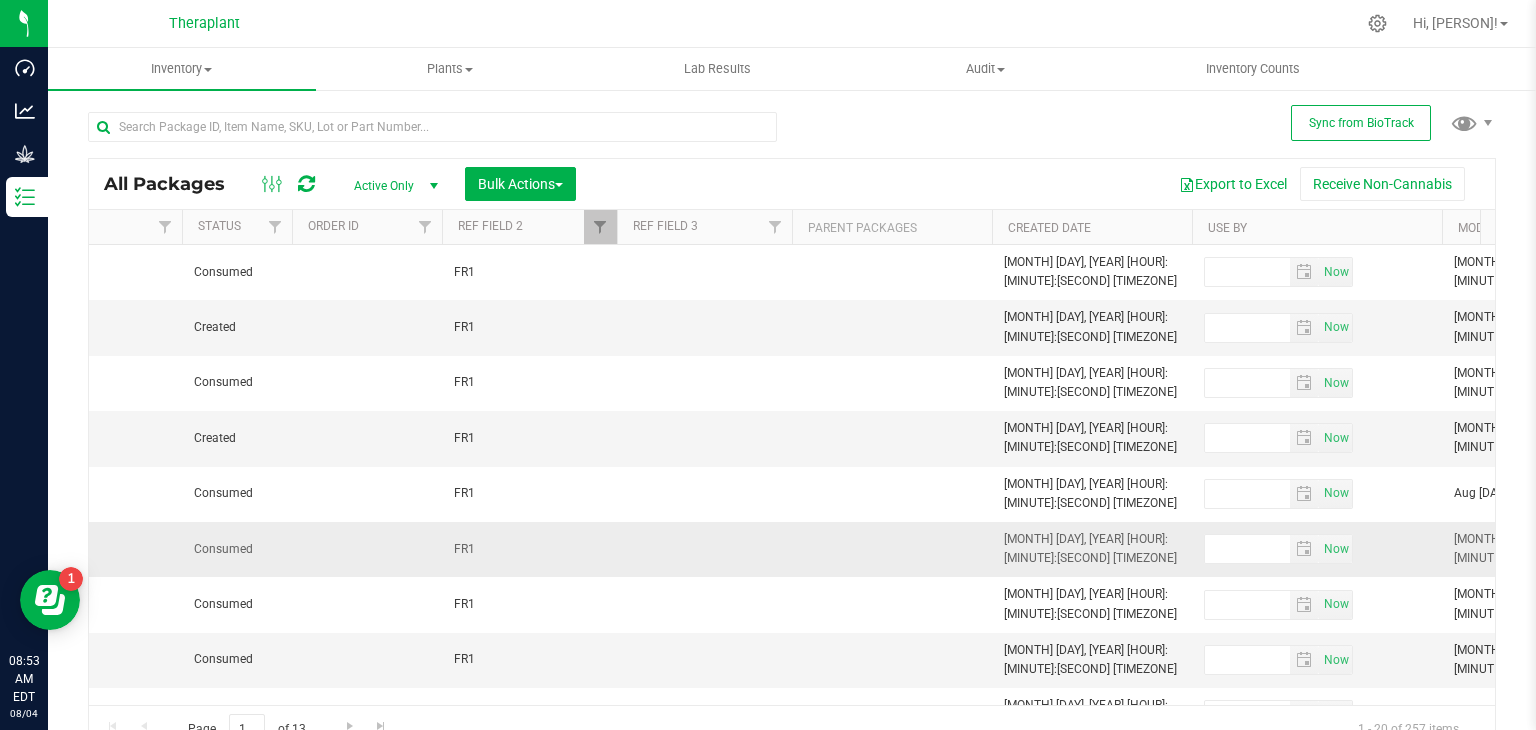 scroll, scrollTop: 0, scrollLeft: 752, axis: horizontal 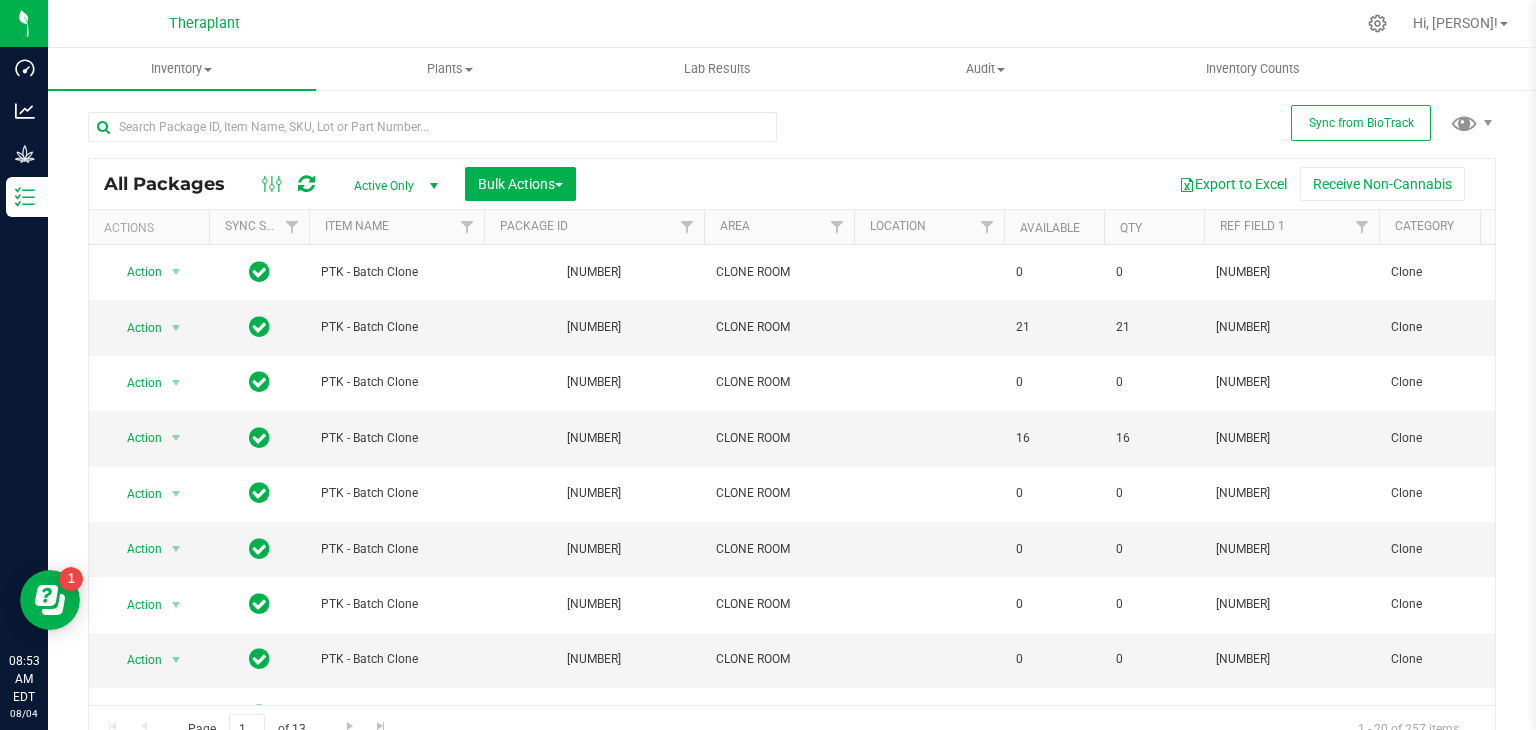 click on "Available" at bounding box center [1054, 227] 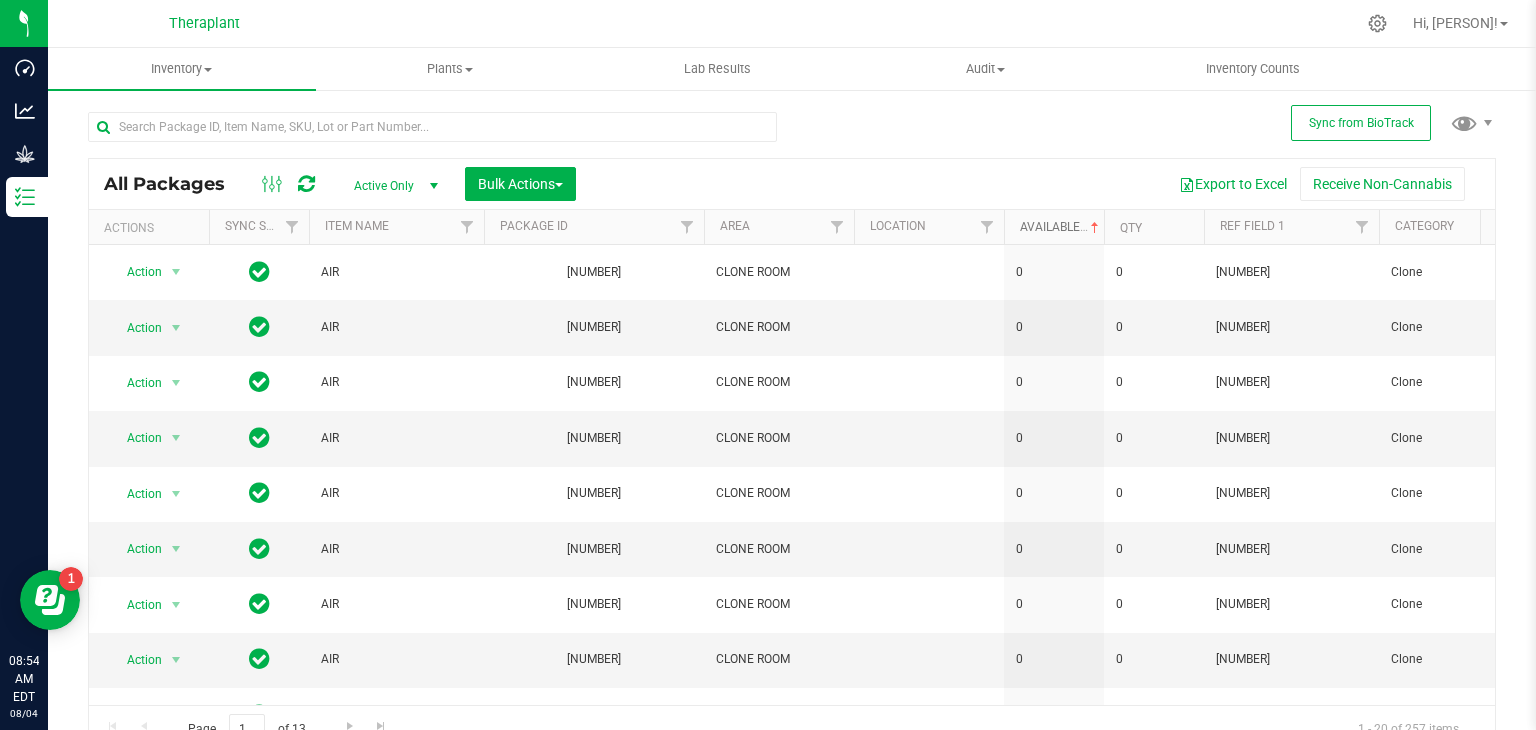 click at bounding box center [1095, 228] 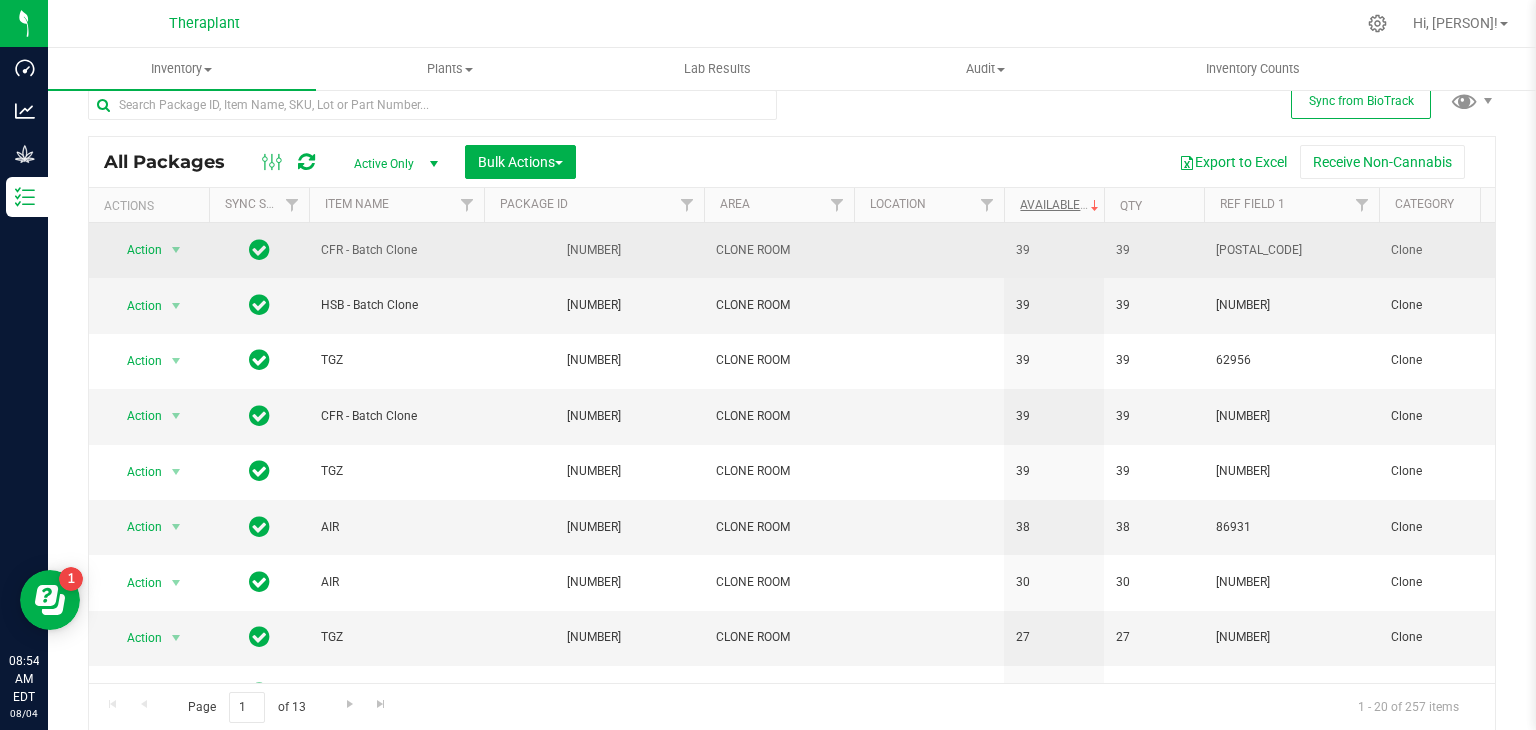 click at bounding box center (259, 250) 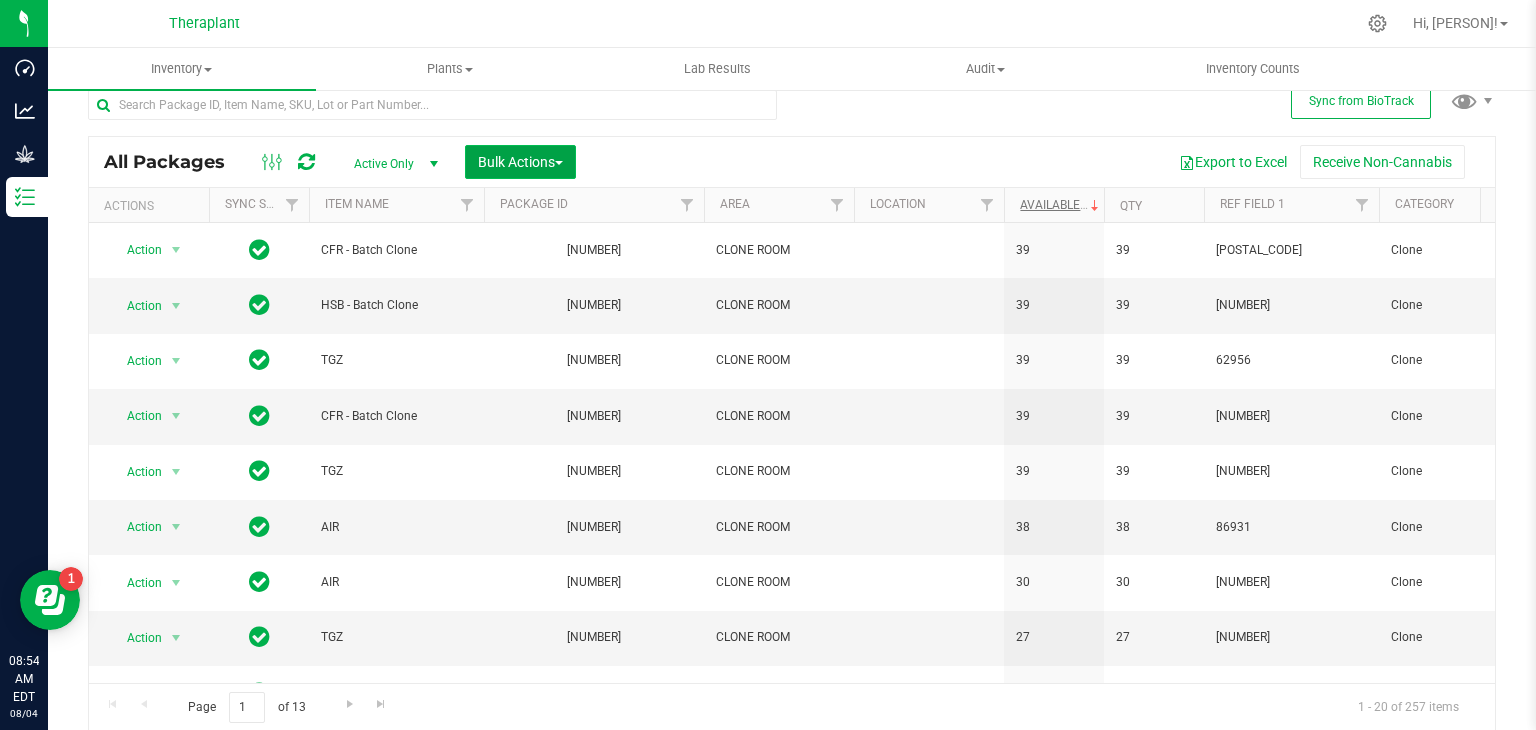click on "Bulk Actions" at bounding box center (520, 162) 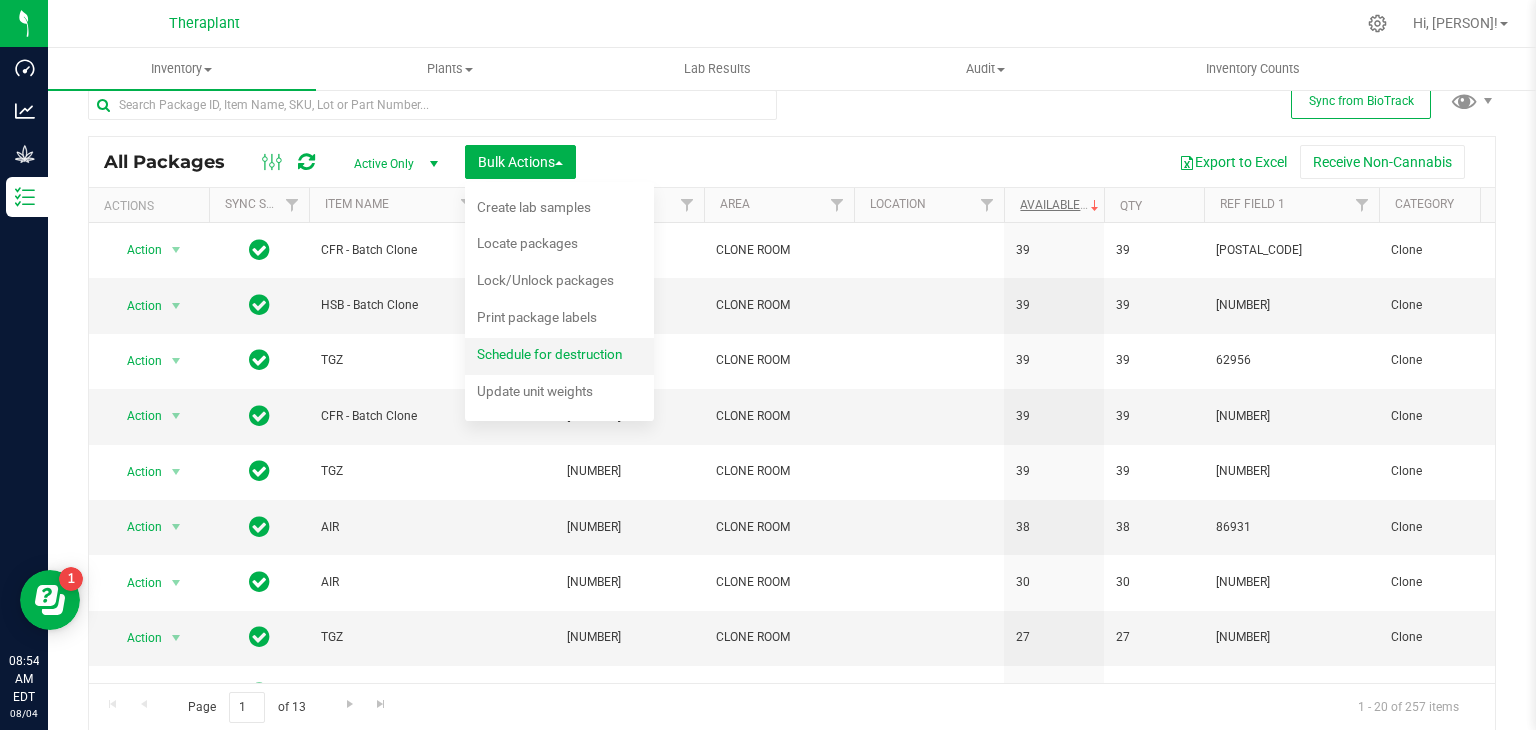 click on "Schedule for destruction" at bounding box center (549, 354) 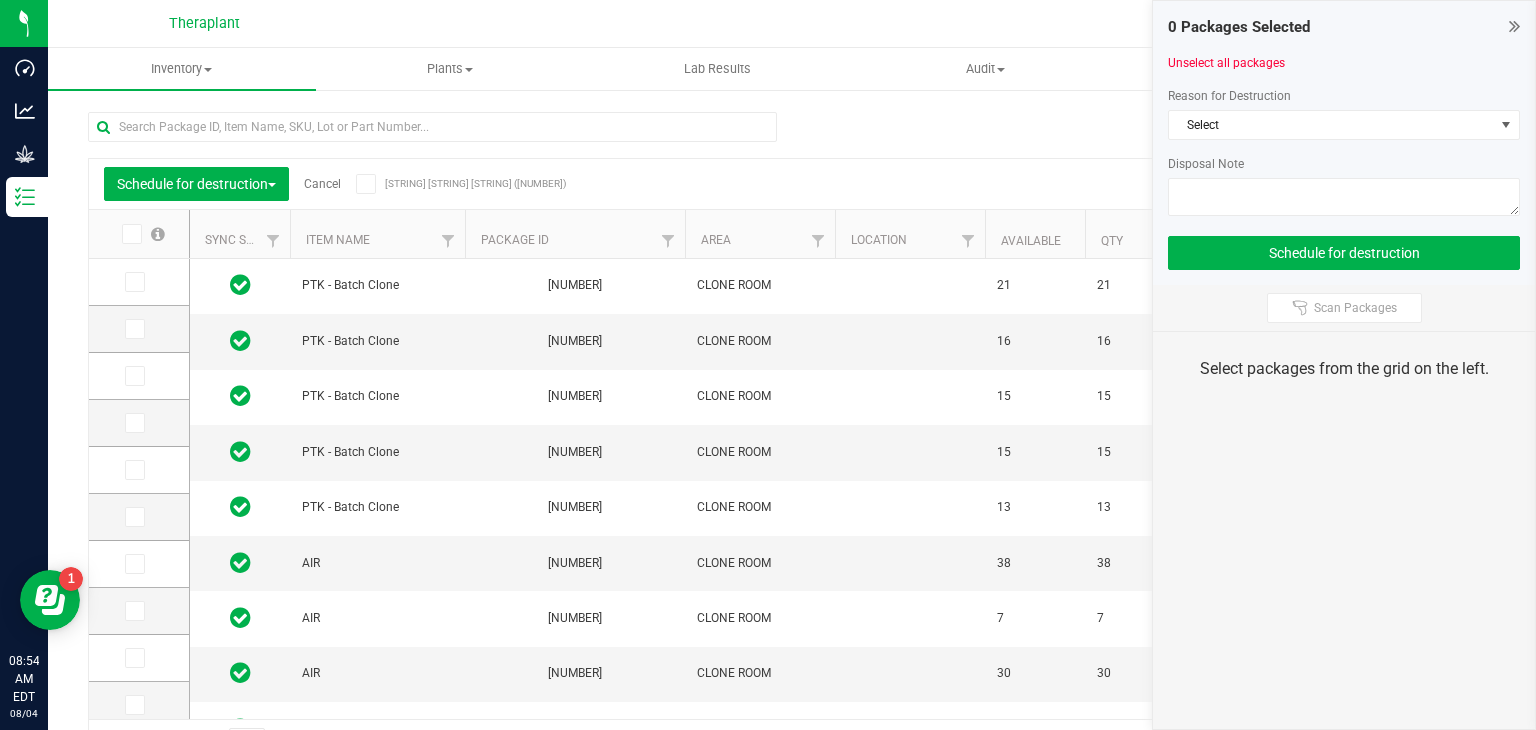 click at bounding box center [132, 234] 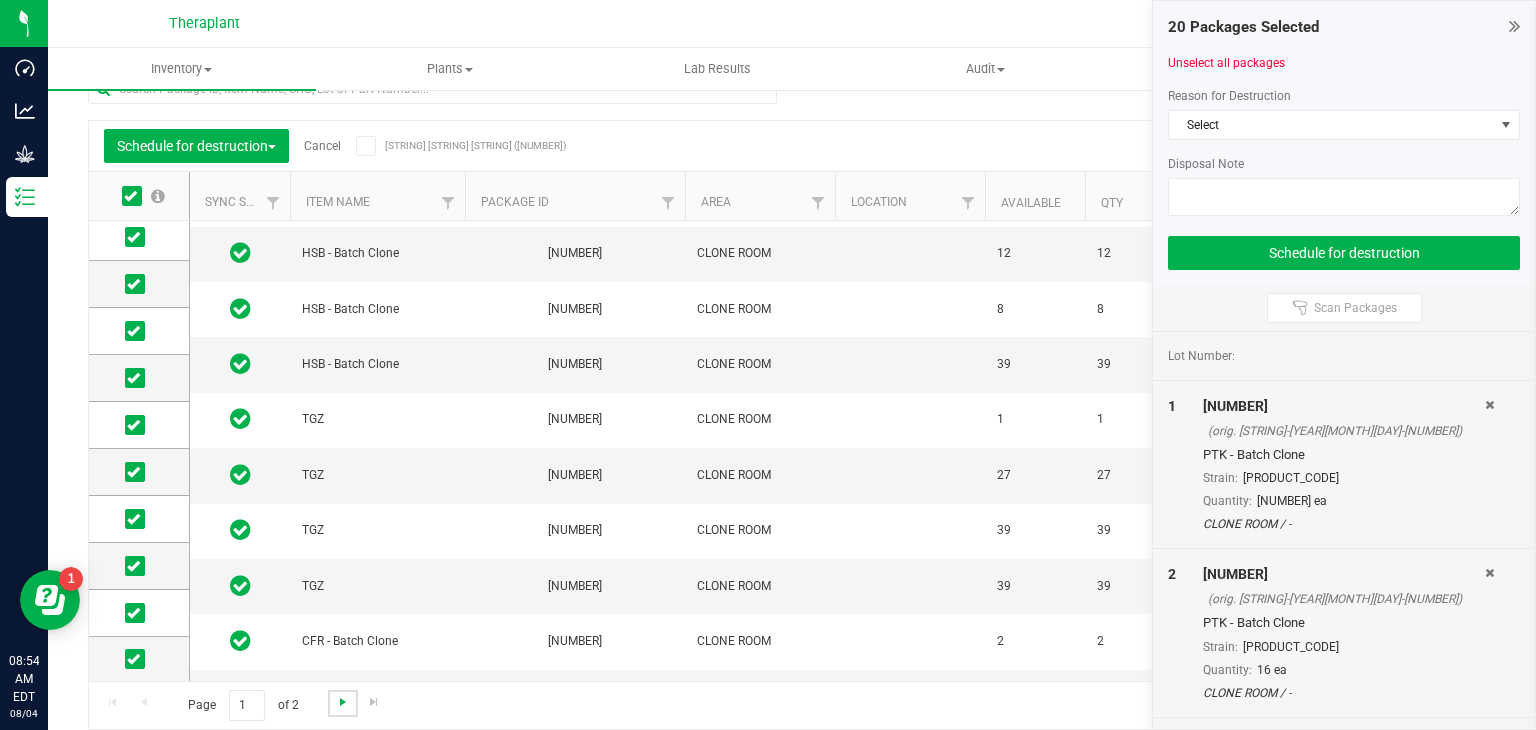 click at bounding box center [343, 702] 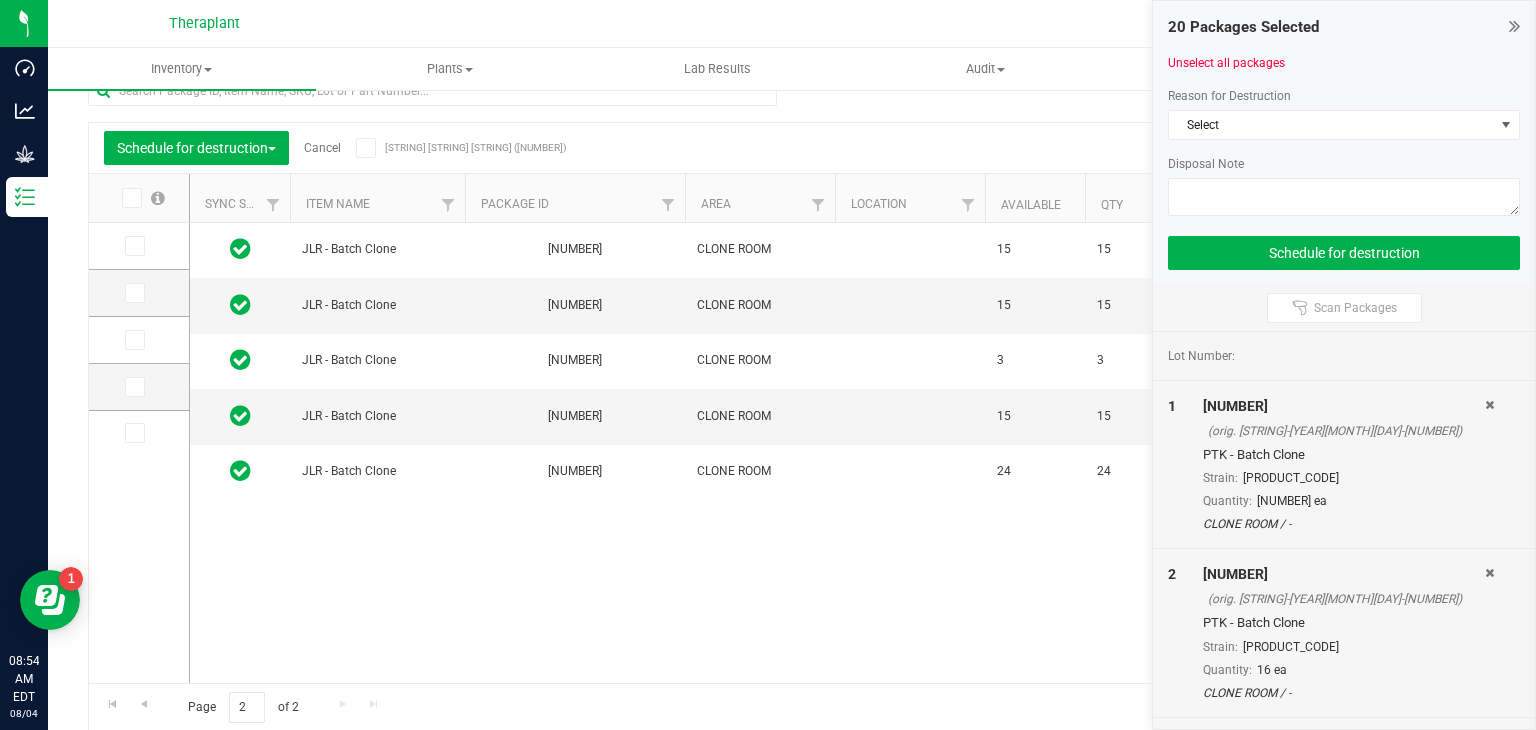 click at bounding box center (130, 198) 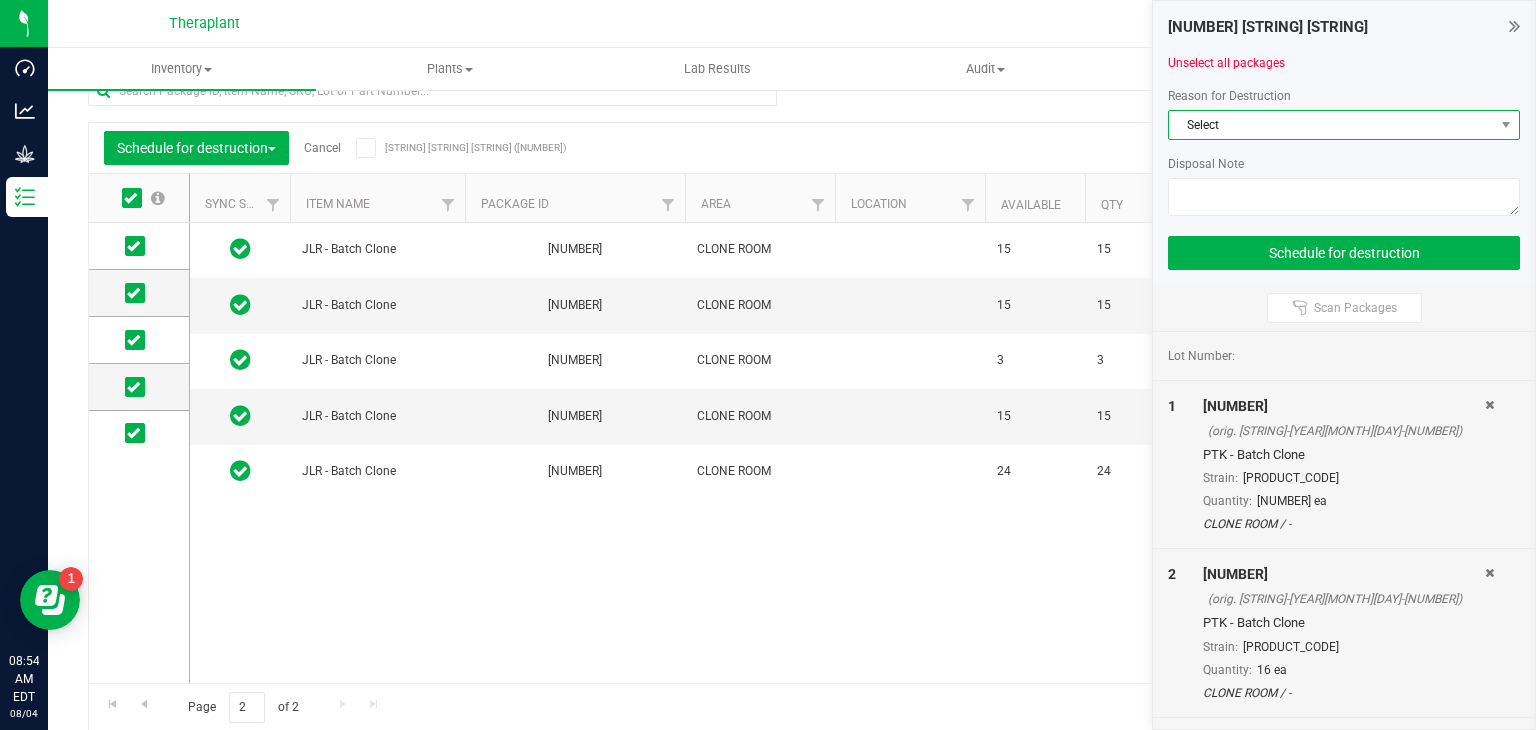 click on "Select" at bounding box center (1331, 125) 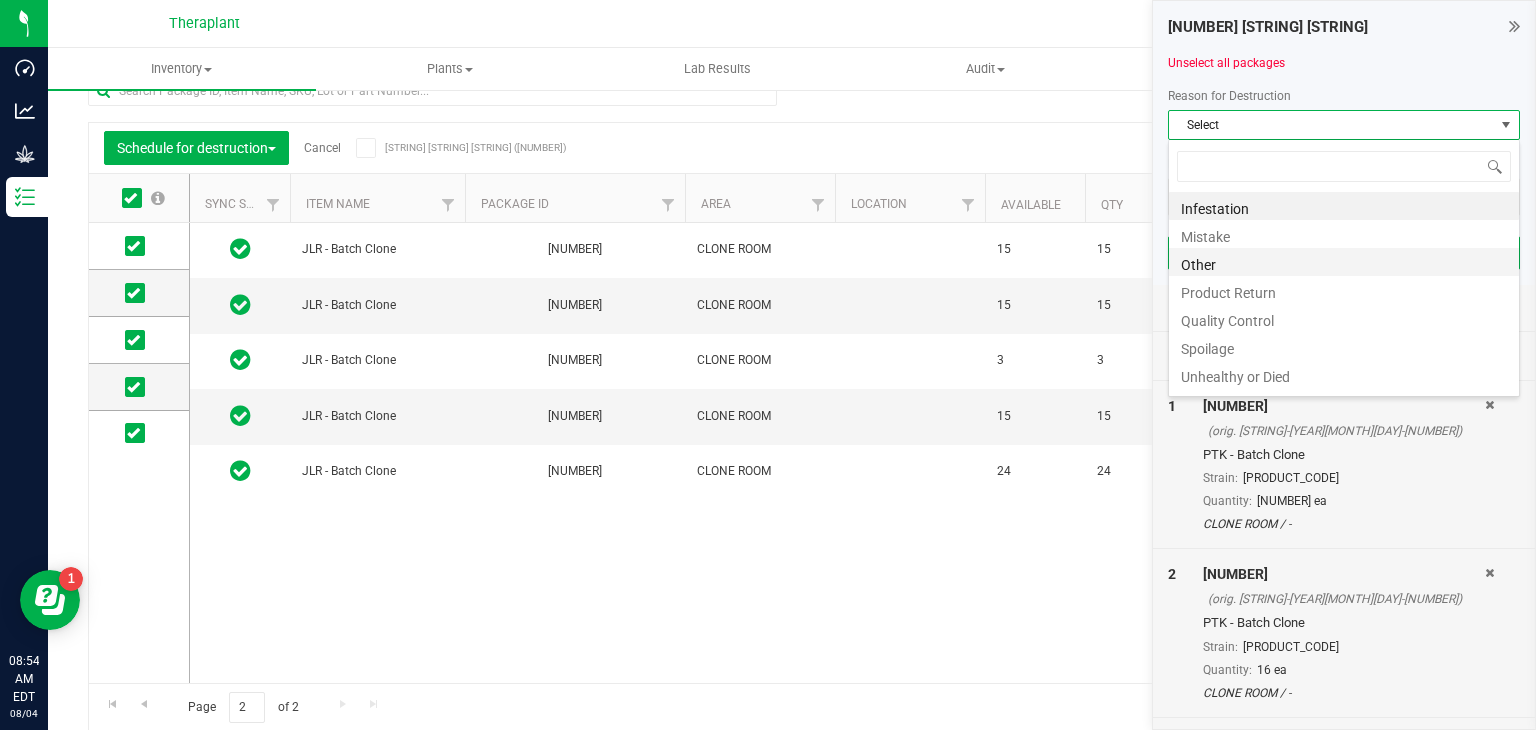 click on "Other" at bounding box center (1344, 262) 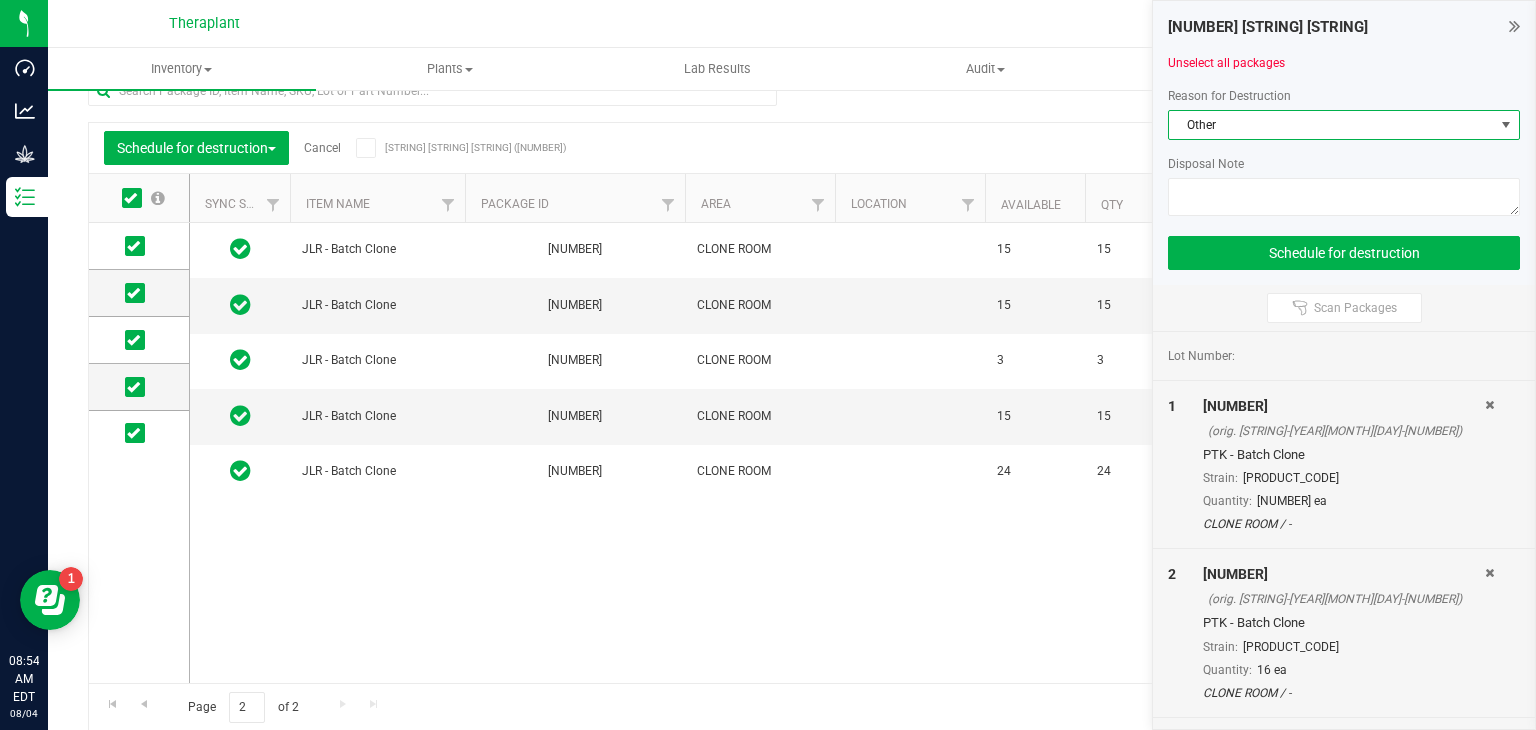 click on "Other" at bounding box center [1331, 125] 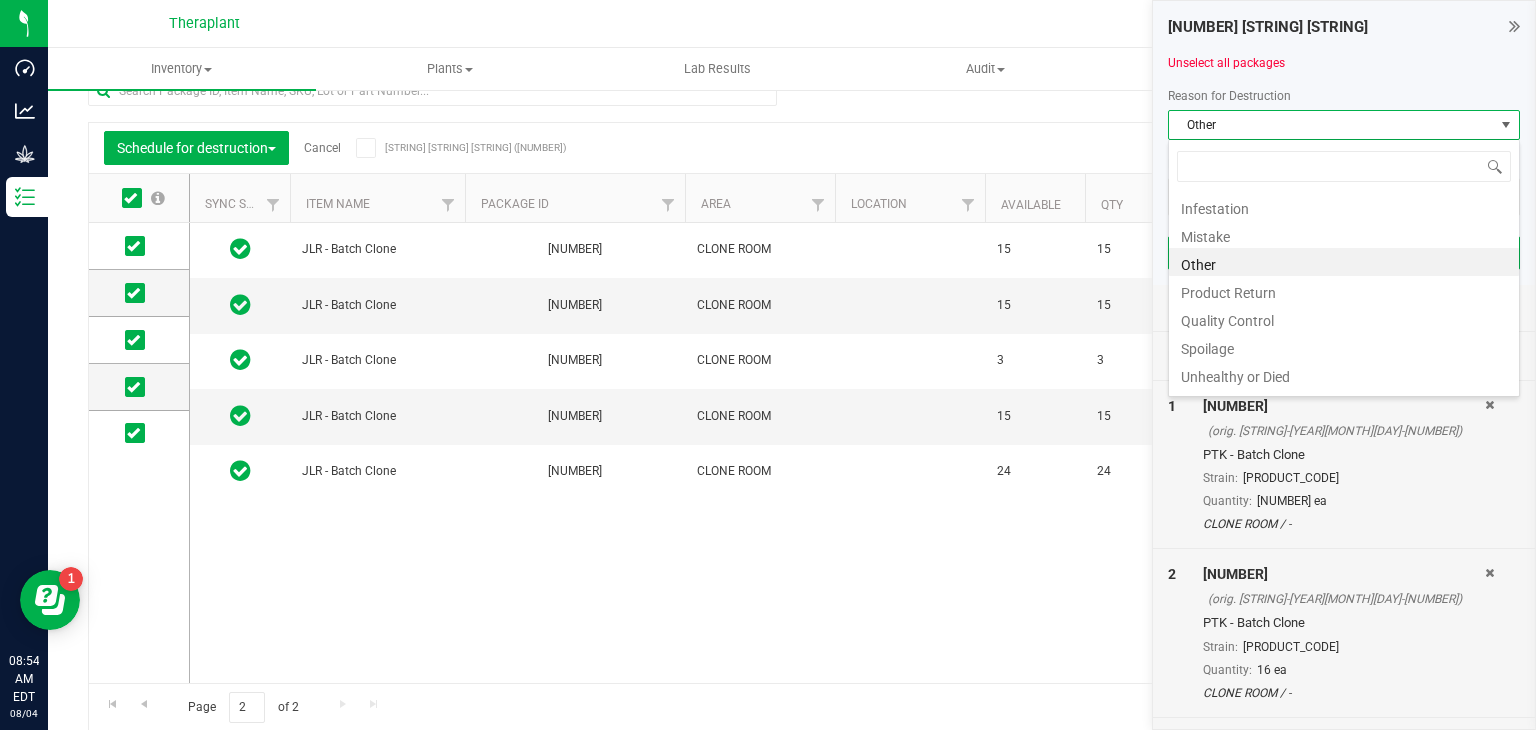 click on "Other" at bounding box center (1331, 125) 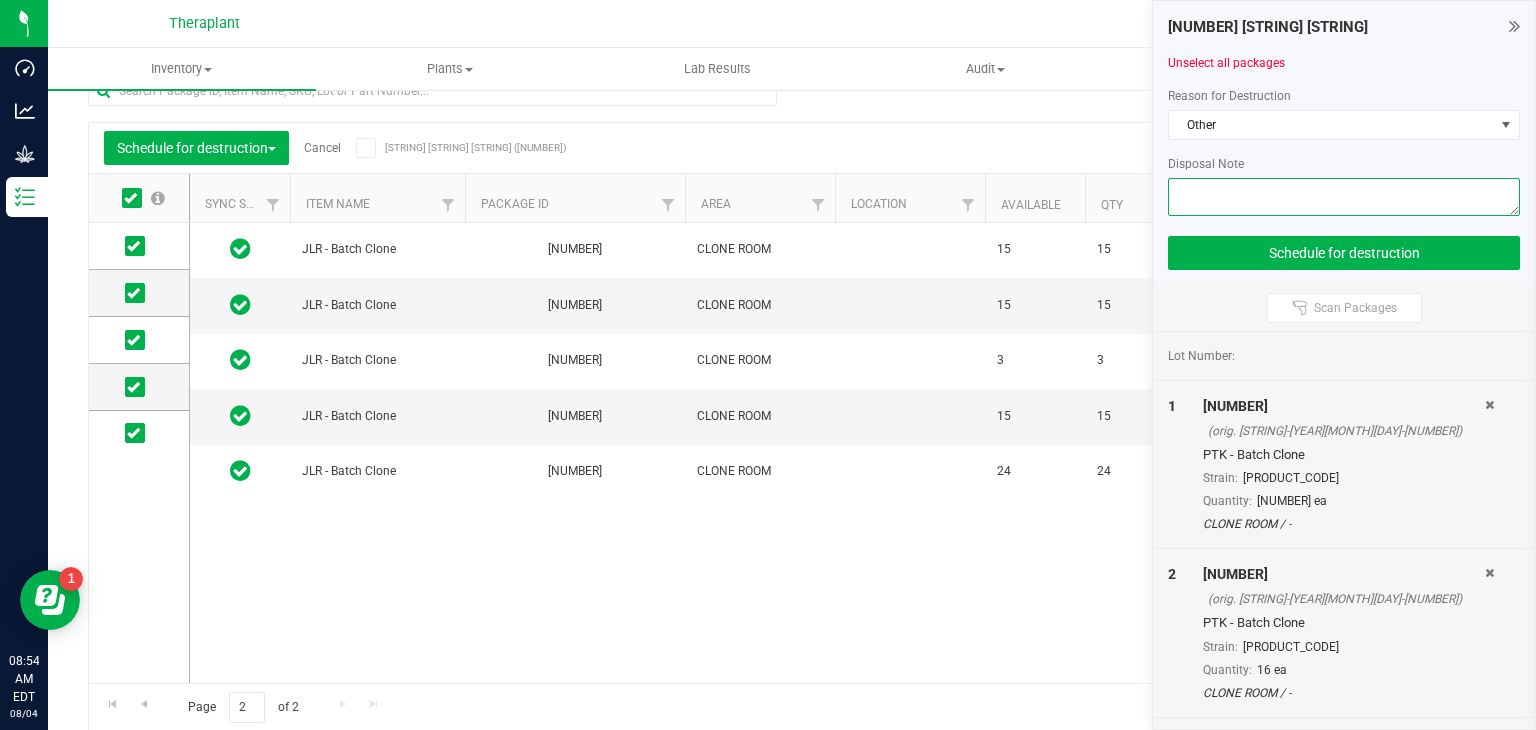 click at bounding box center (1344, 197) 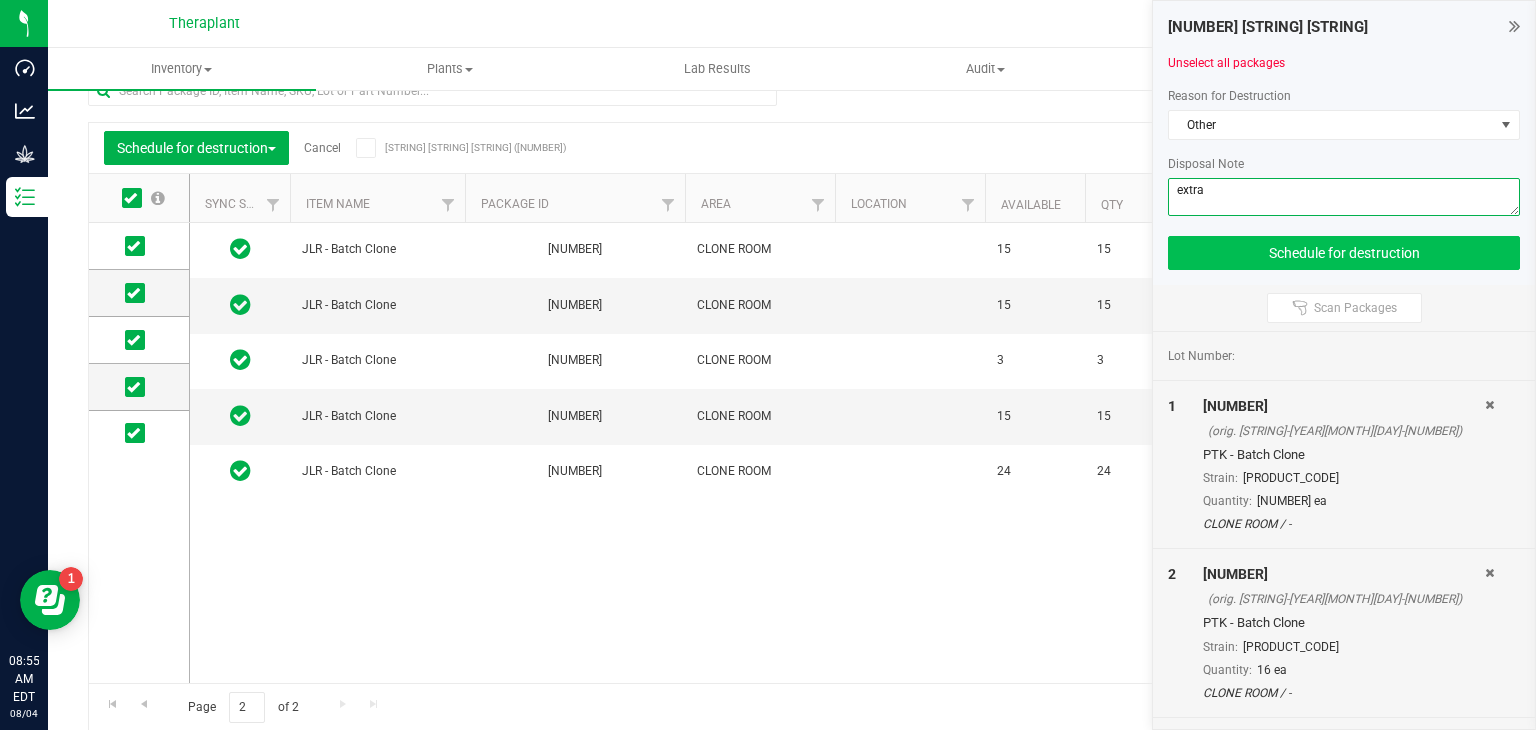 type on "extra" 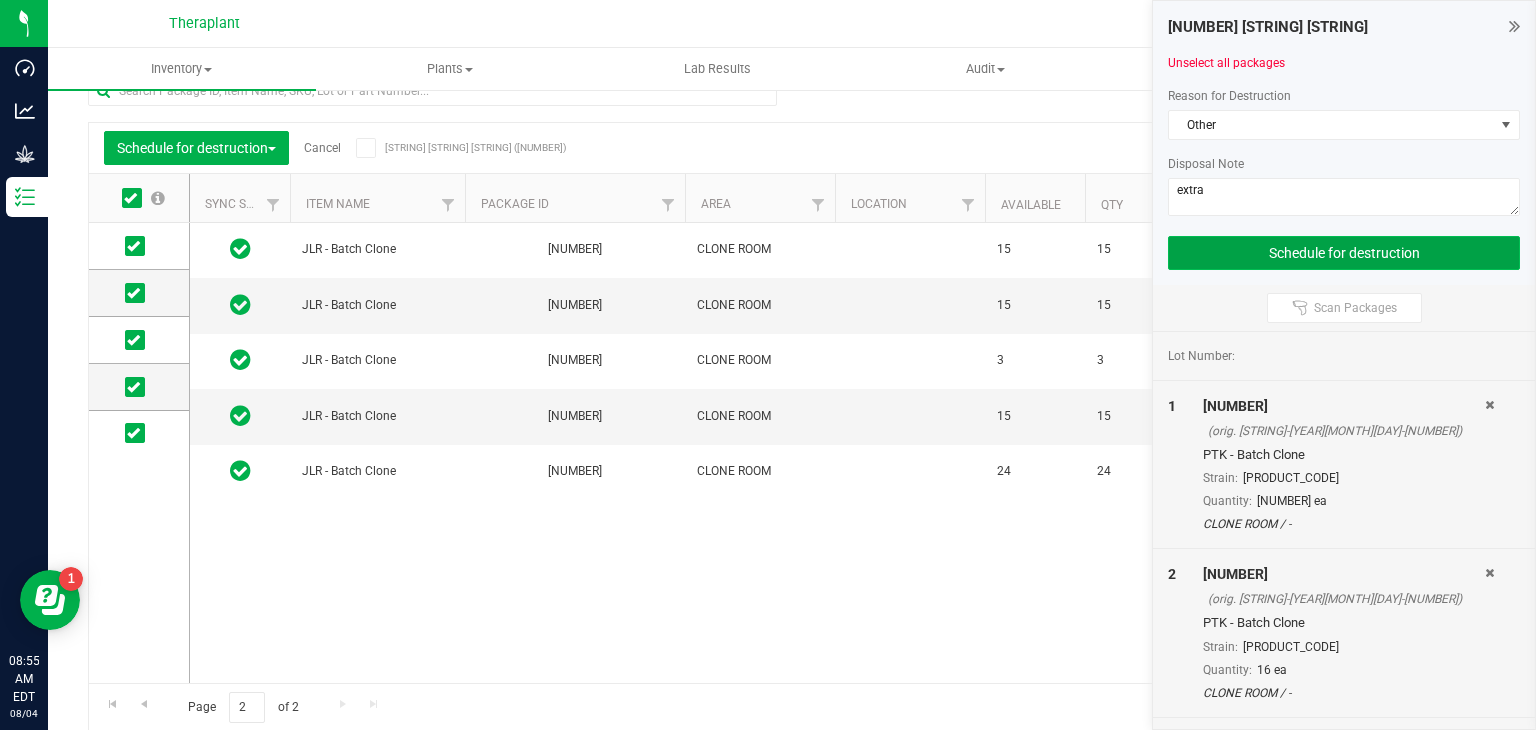 click on "Schedule for destruction" at bounding box center [1344, 253] 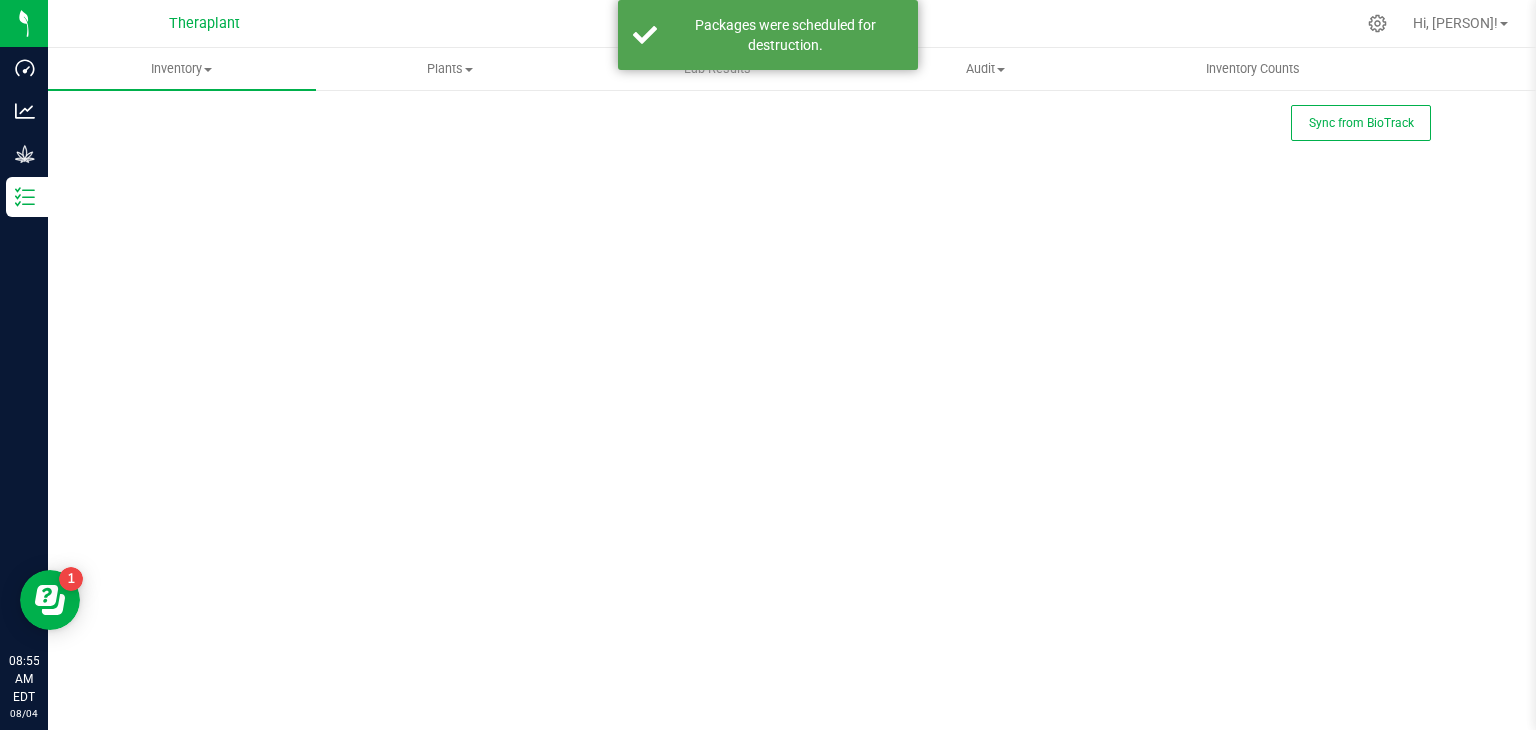 scroll, scrollTop: 0, scrollLeft: 0, axis: both 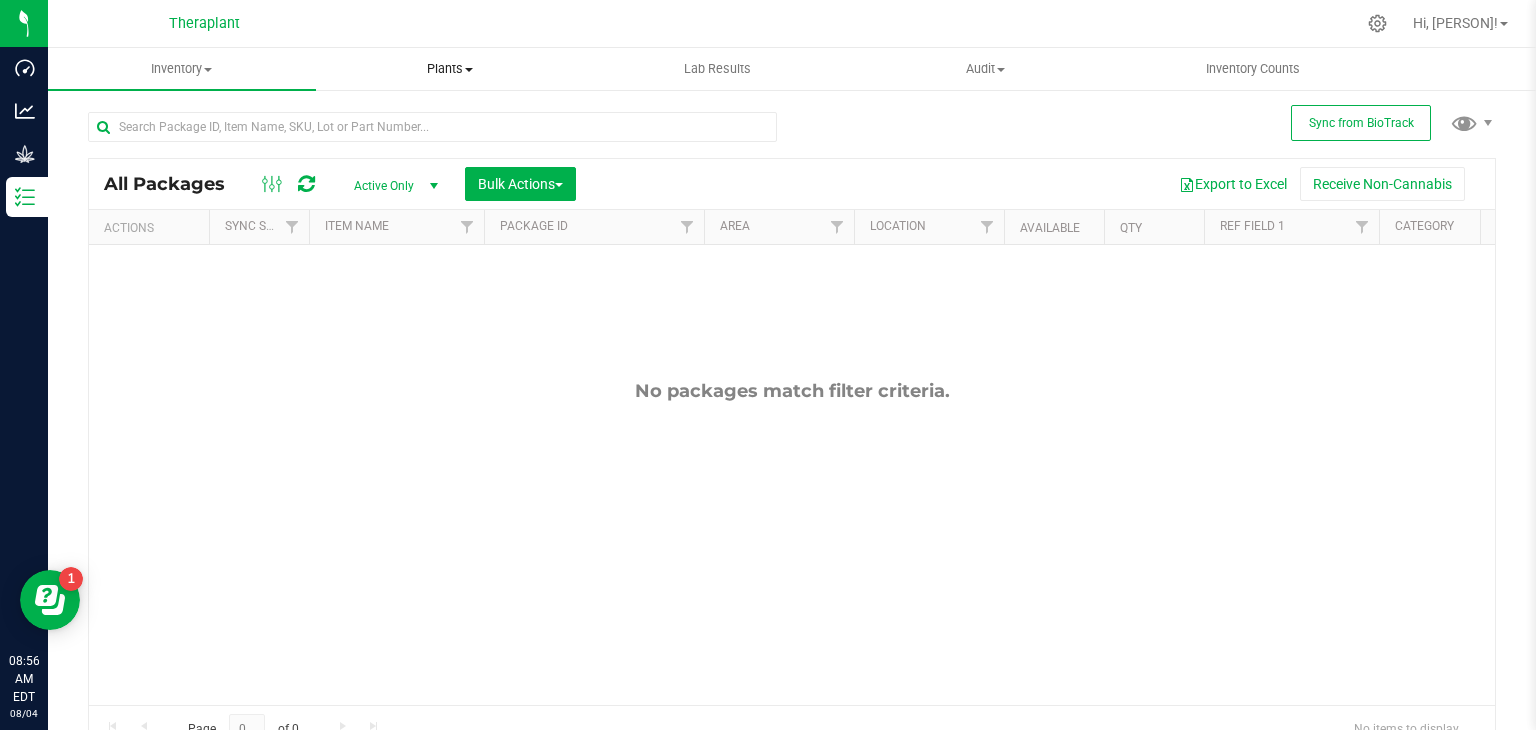click on "Plants" at bounding box center [450, 69] 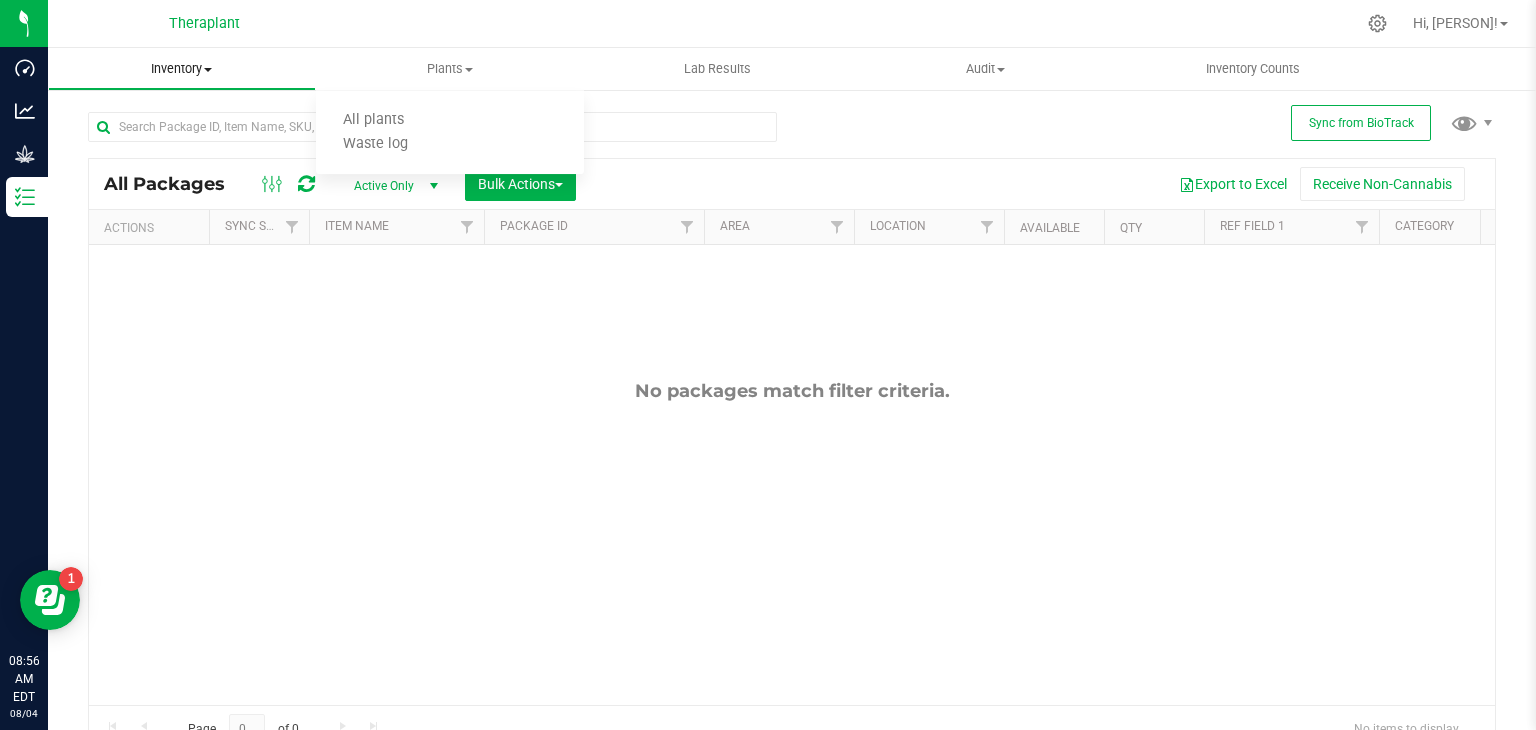 click on "Inventory" at bounding box center (182, 69) 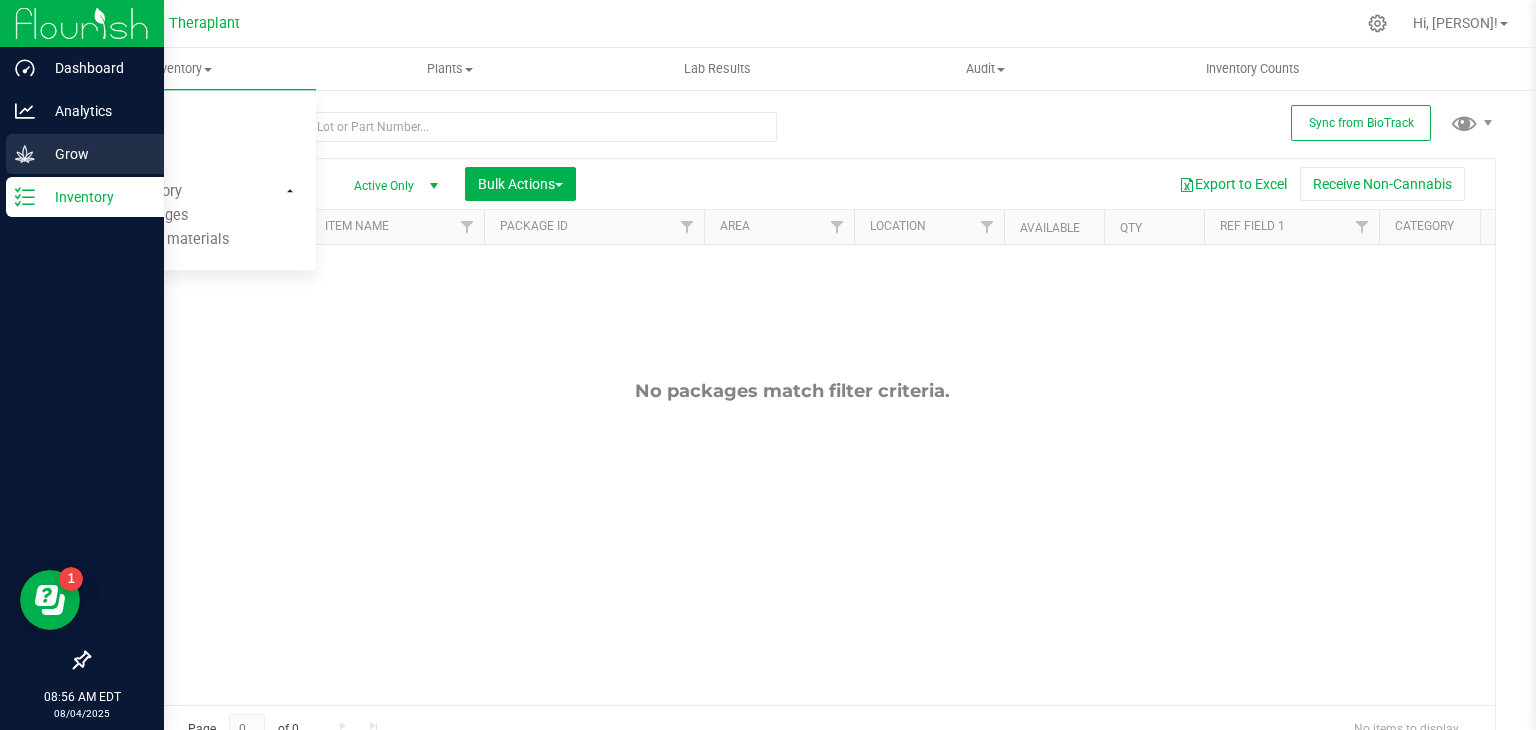click 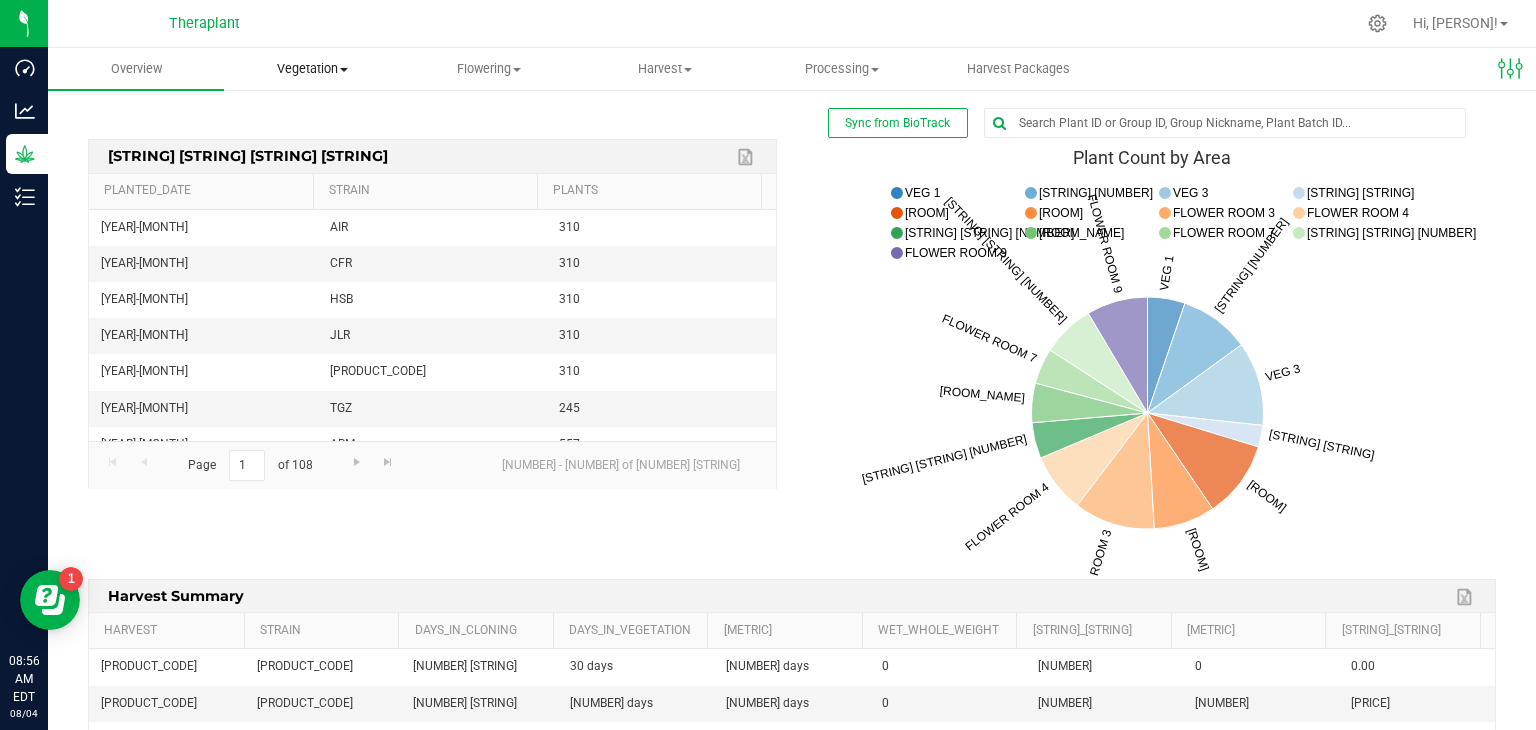 click on "Vegetation
Veg groups
Veg plants
Mother groups
Mother plants
Apply to plants
Plant additive log
Record waste" at bounding box center (312, 69) 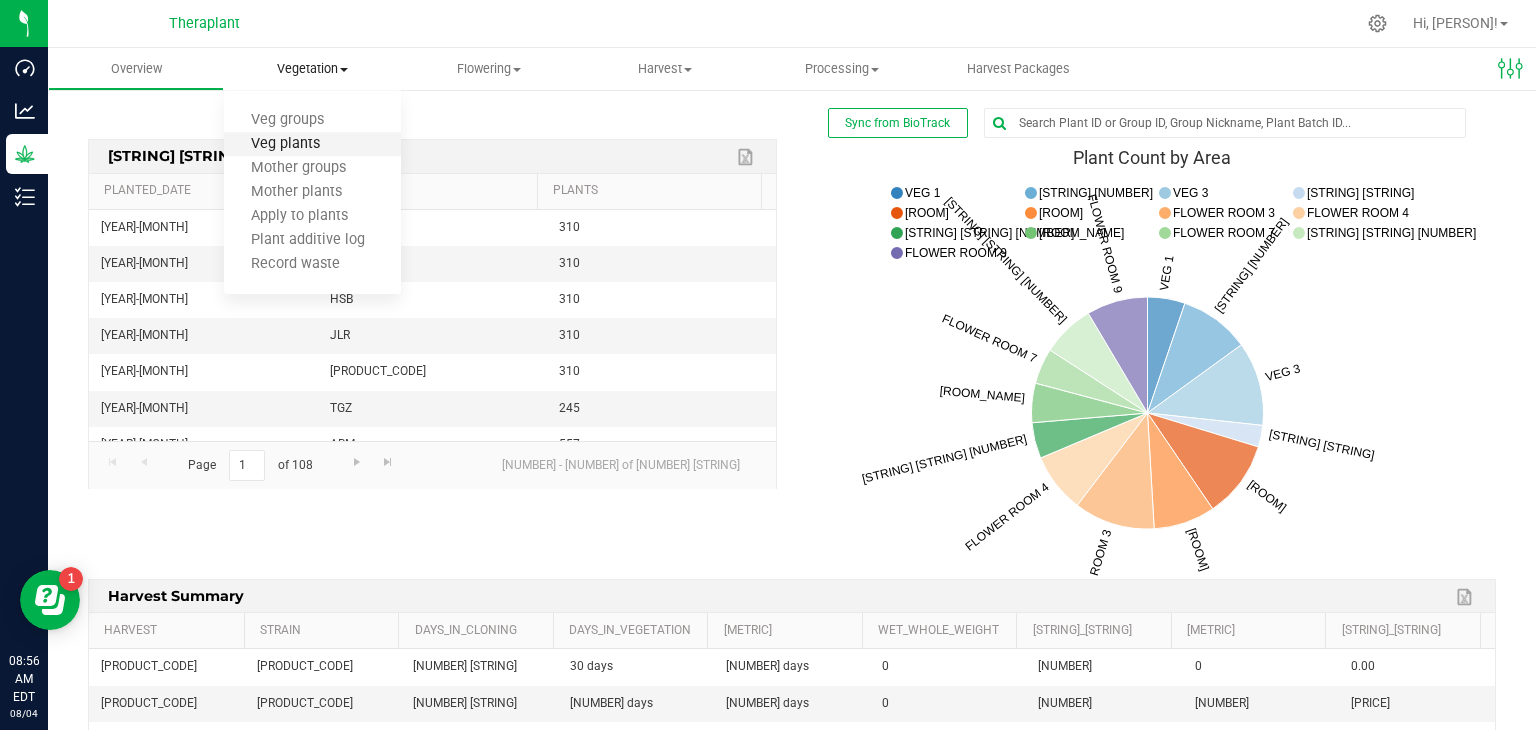 click on "Veg plants" at bounding box center [285, 144] 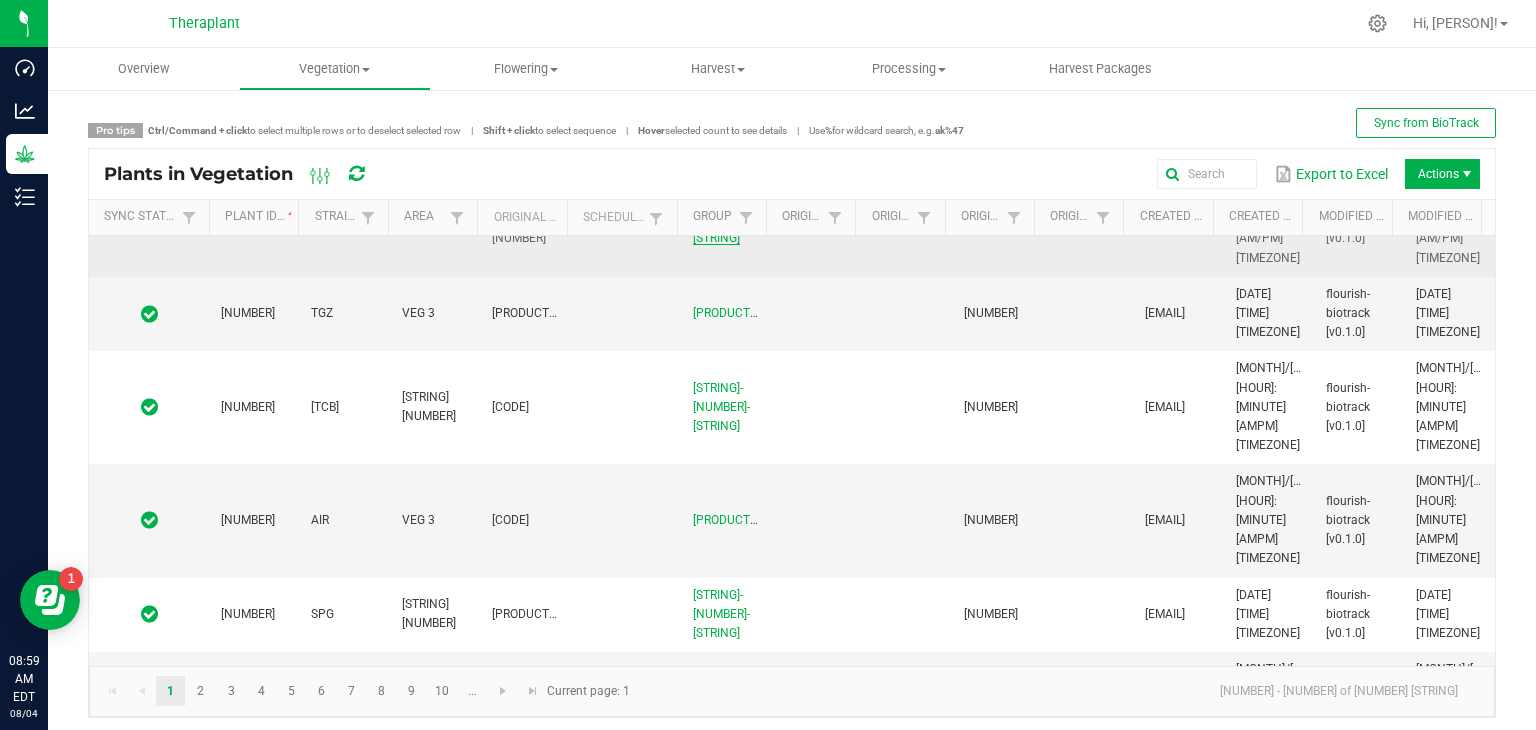 scroll, scrollTop: 70, scrollLeft: 0, axis: vertical 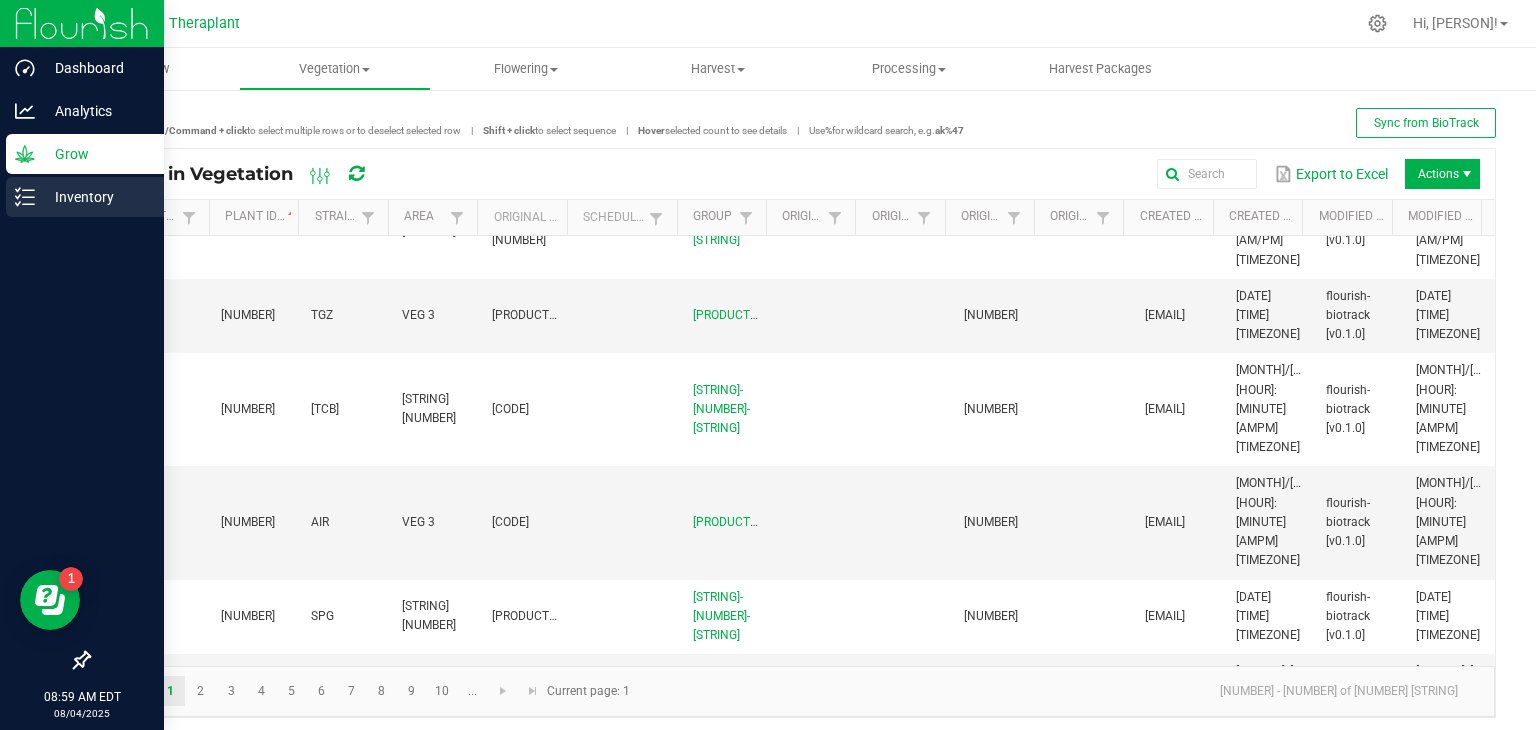 click on "Inventory" at bounding box center (95, 197) 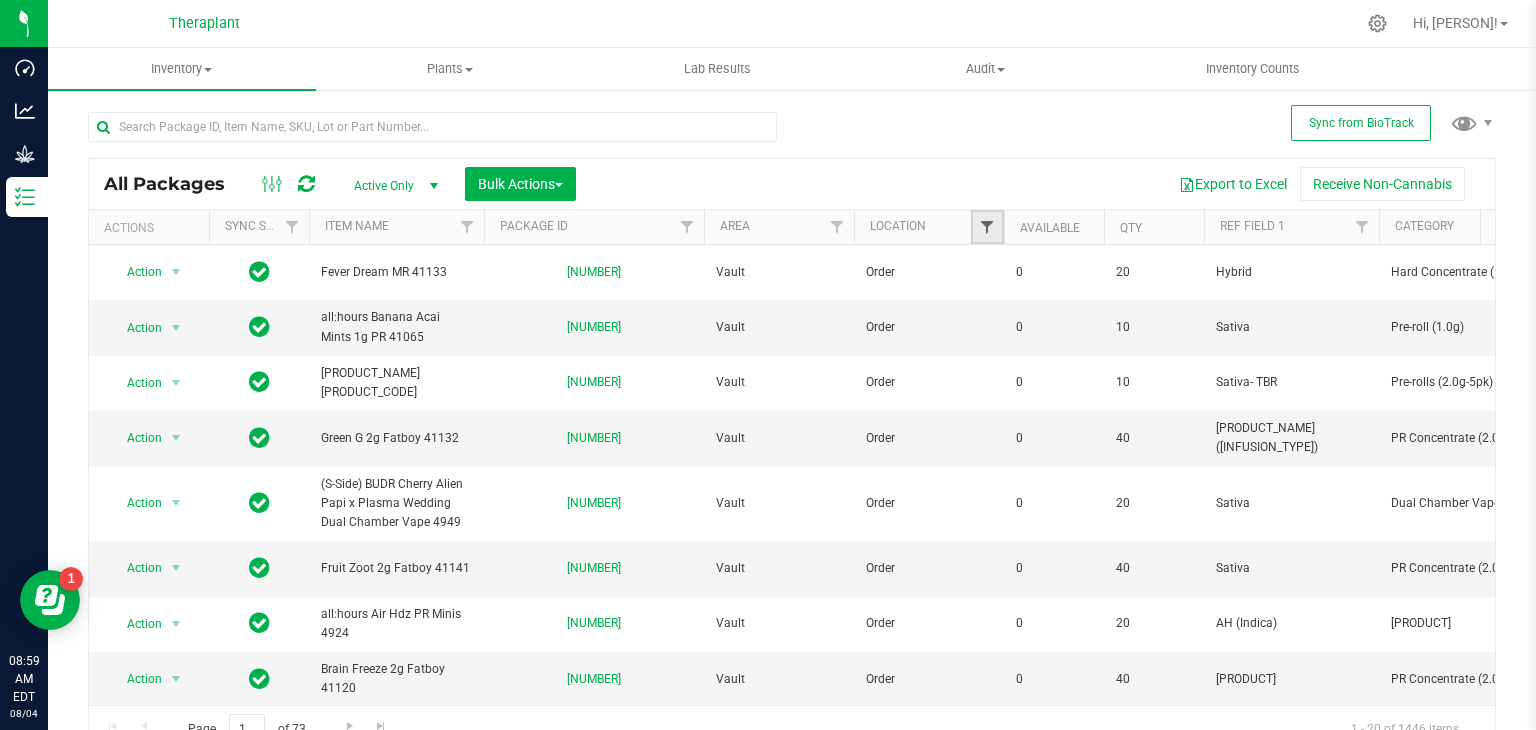 click at bounding box center [987, 227] 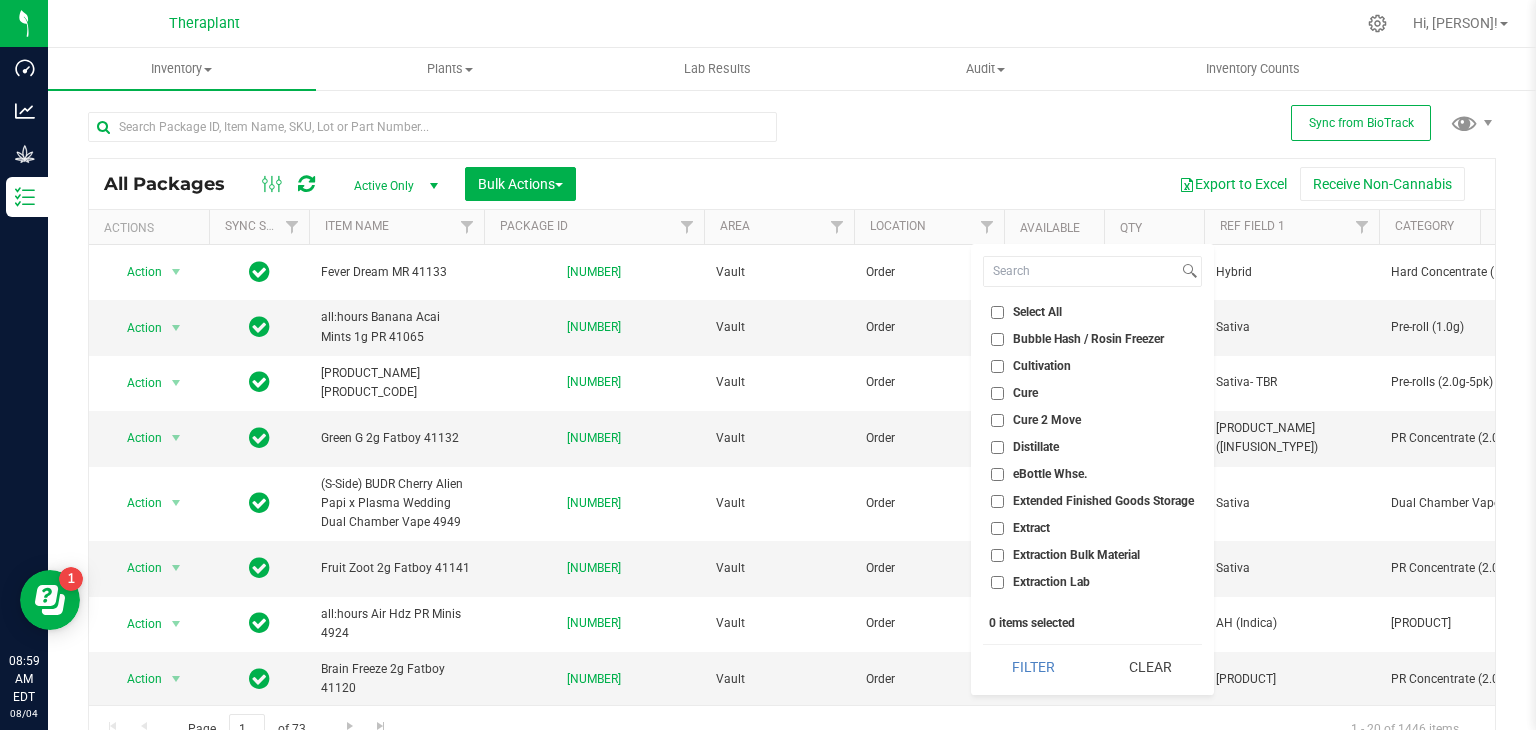 click on "Export to Excel
Receive Non-Cannabis" at bounding box center [1035, 184] 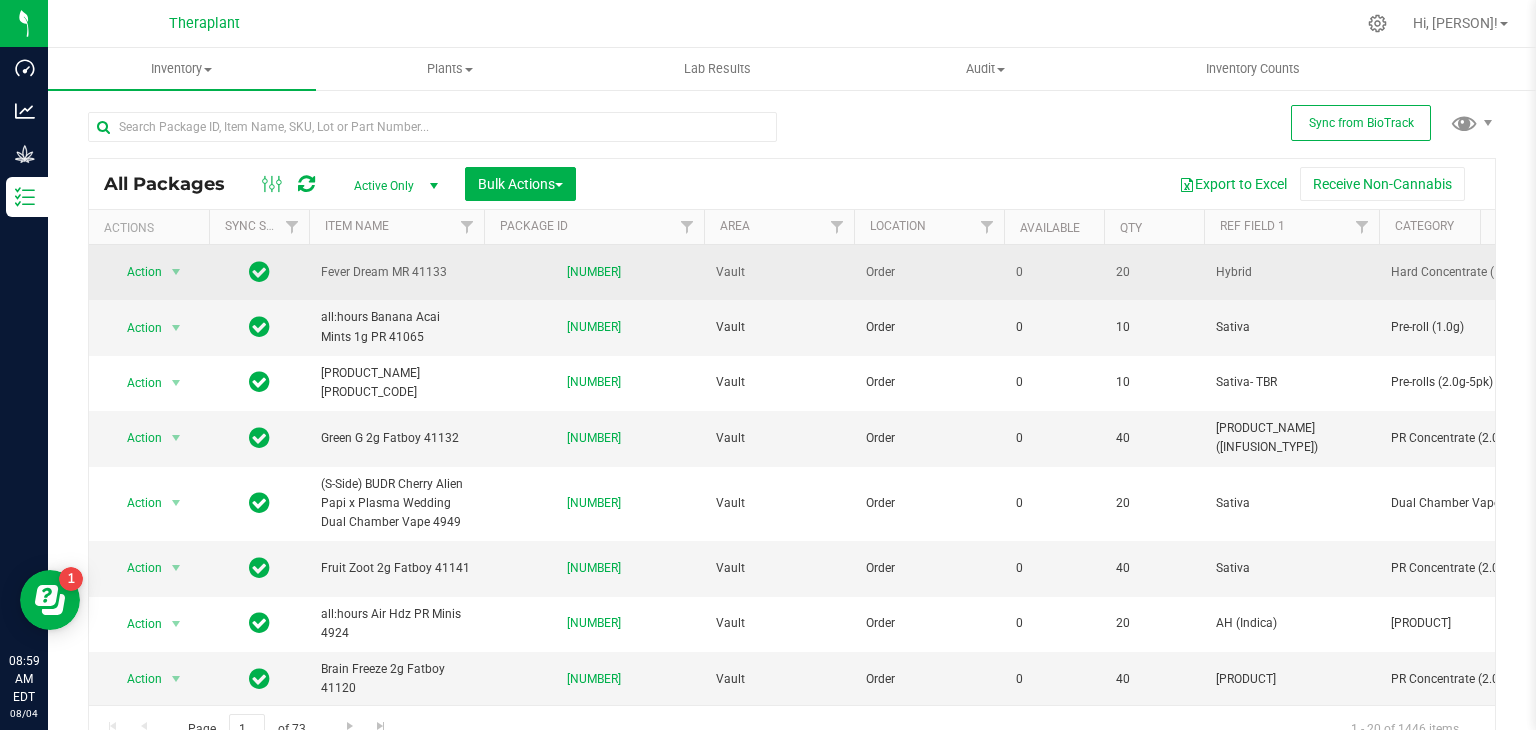 scroll, scrollTop: 0, scrollLeft: 200, axis: horizontal 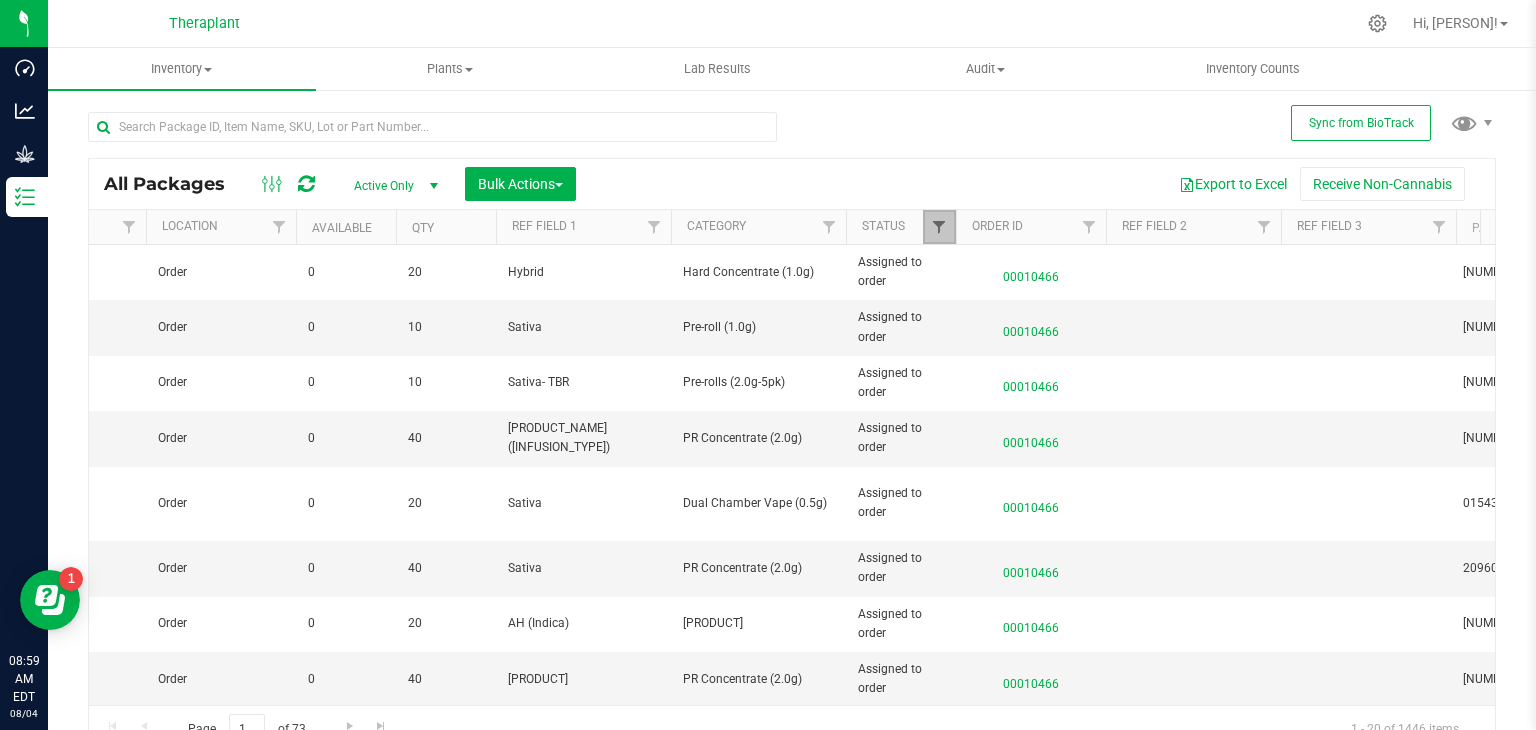 click at bounding box center (939, 227) 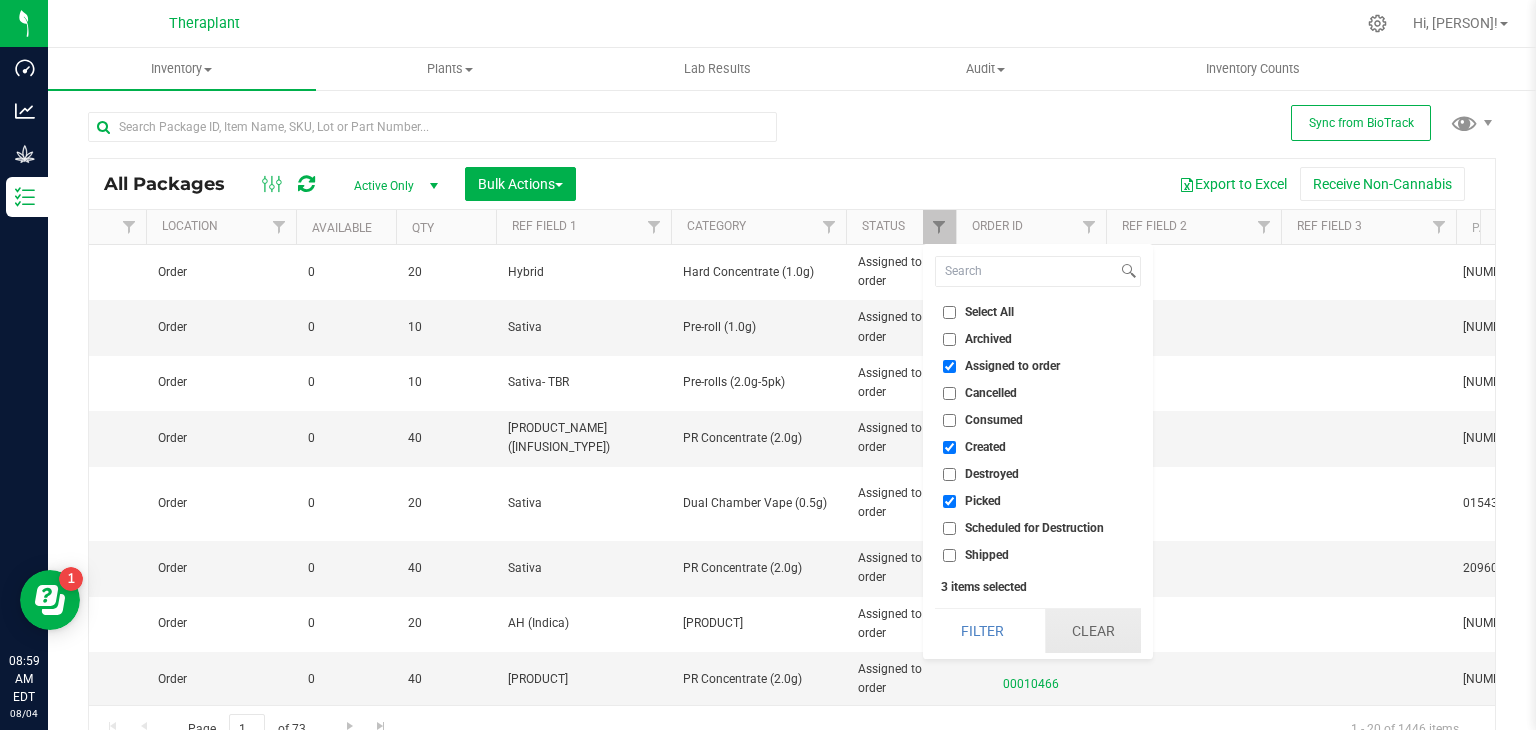click on "Clear" at bounding box center [1093, 631] 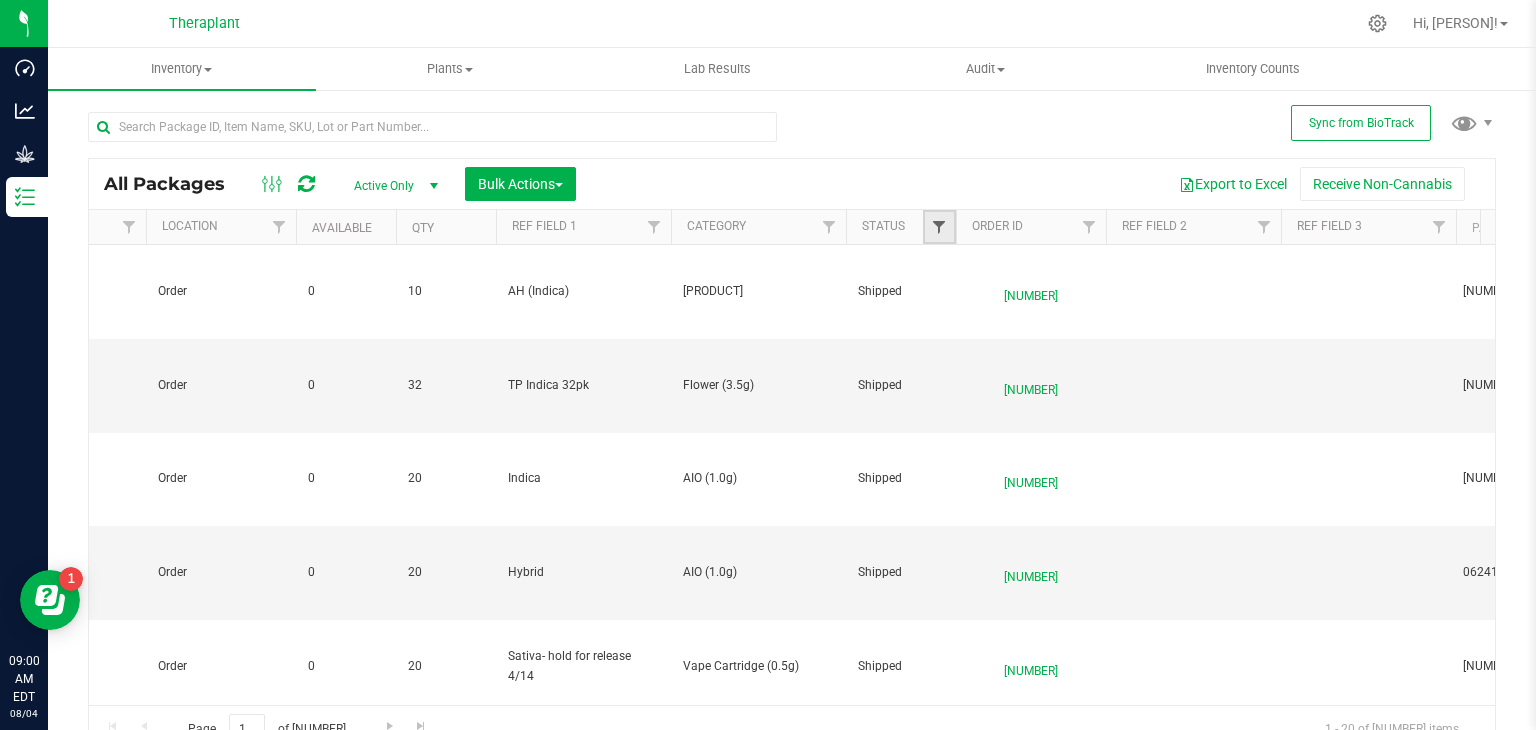 click at bounding box center [939, 227] 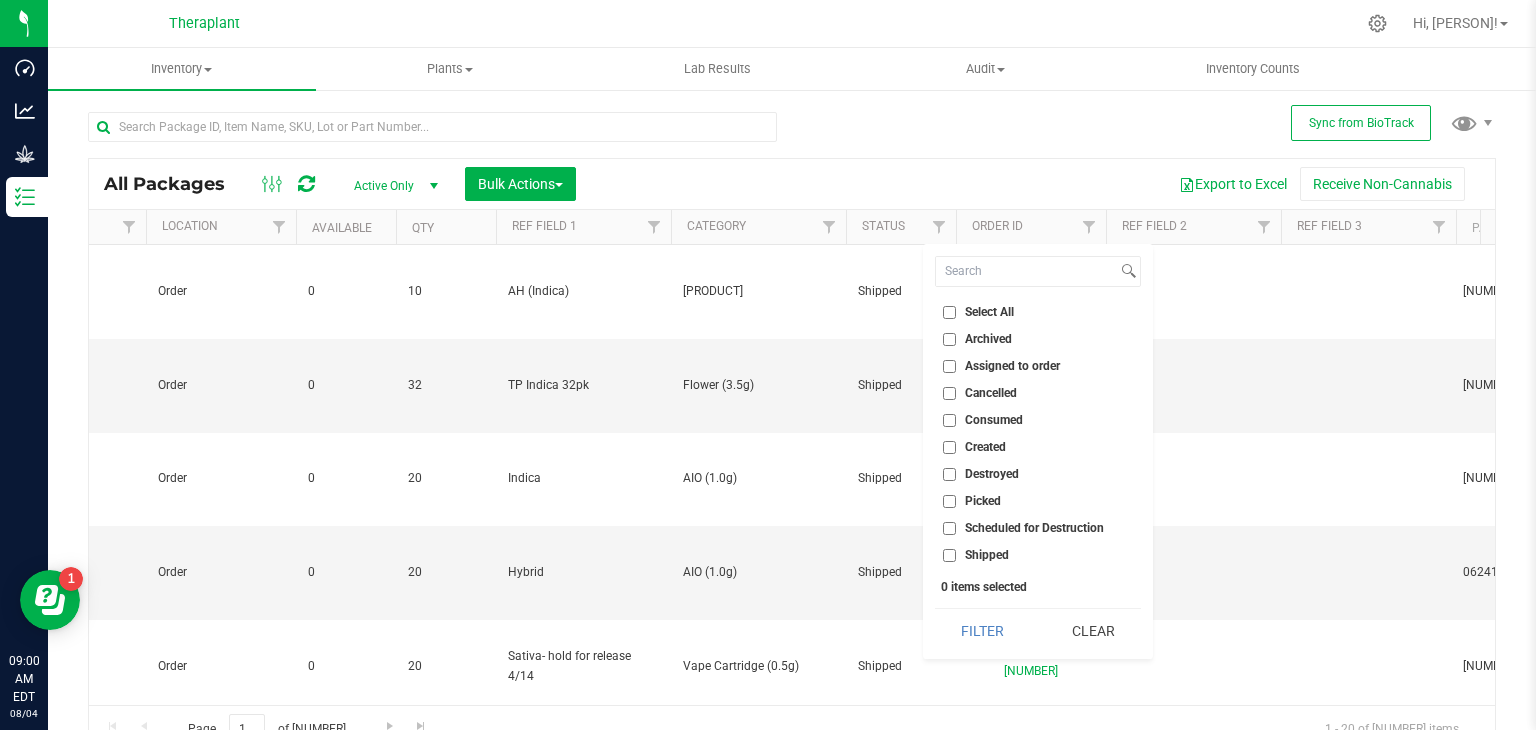 click on "Scheduled for Destruction" at bounding box center [949, 528] 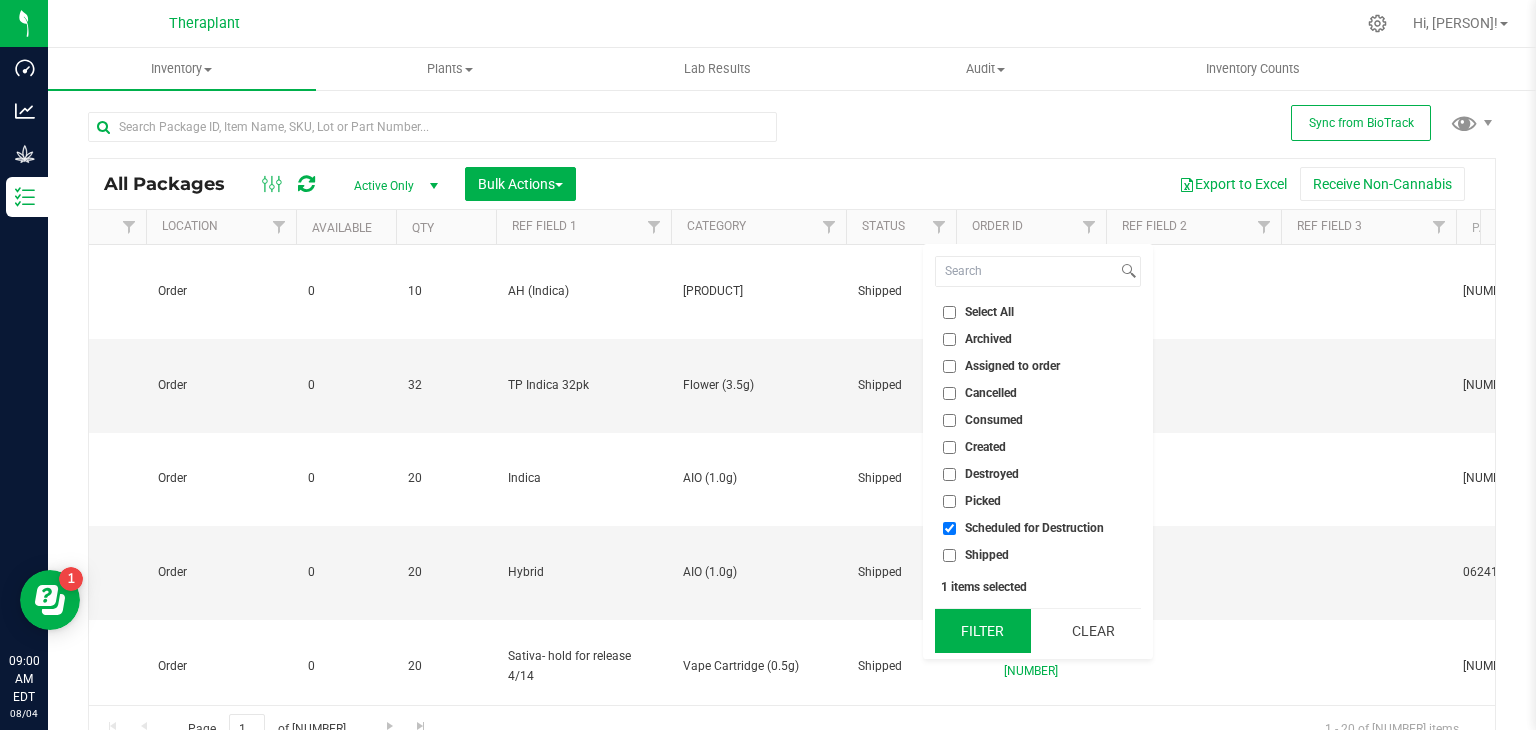 click on "Filter" at bounding box center [983, 631] 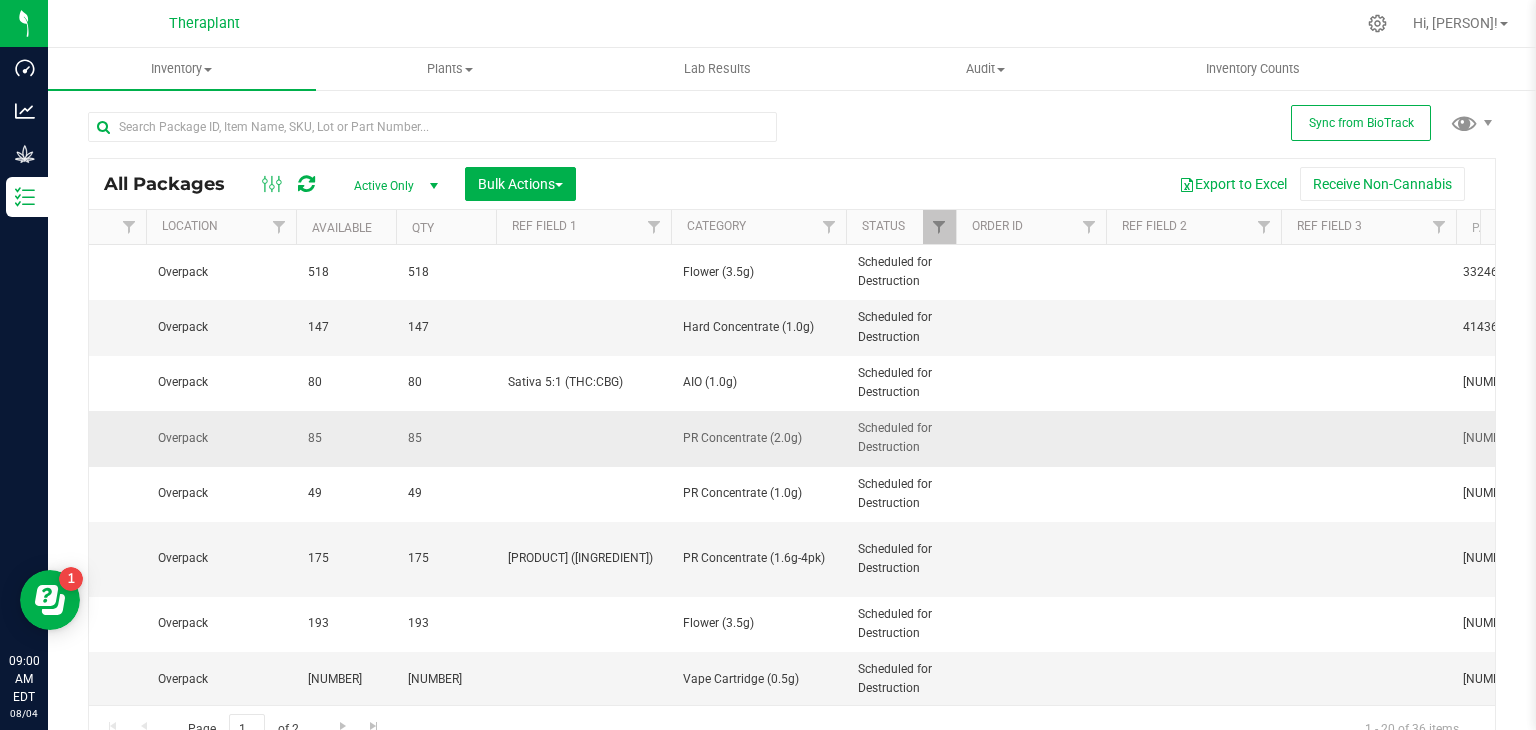 scroll, scrollTop: 40, scrollLeft: 358, axis: both 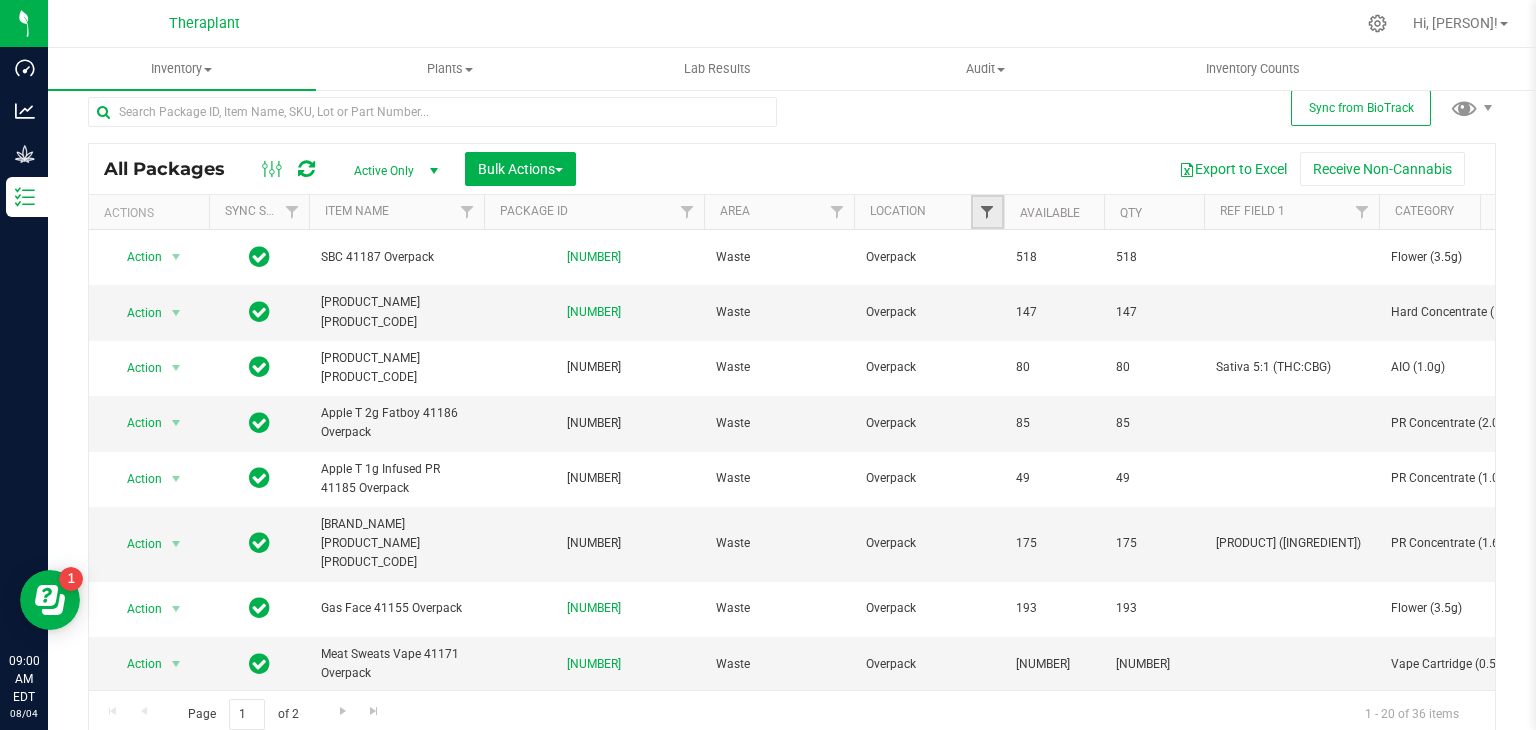 click at bounding box center (987, 212) 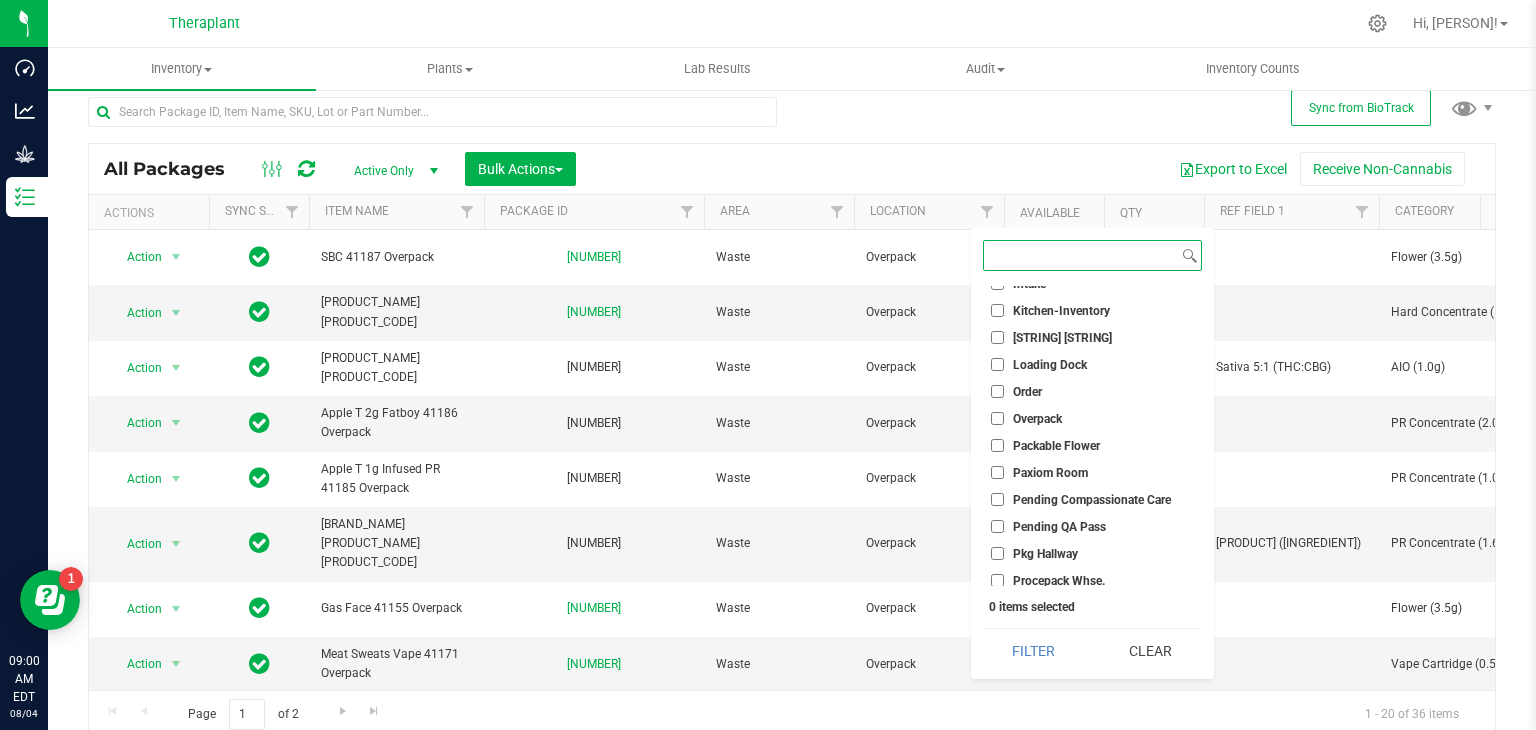 scroll, scrollTop: 364, scrollLeft: 0, axis: vertical 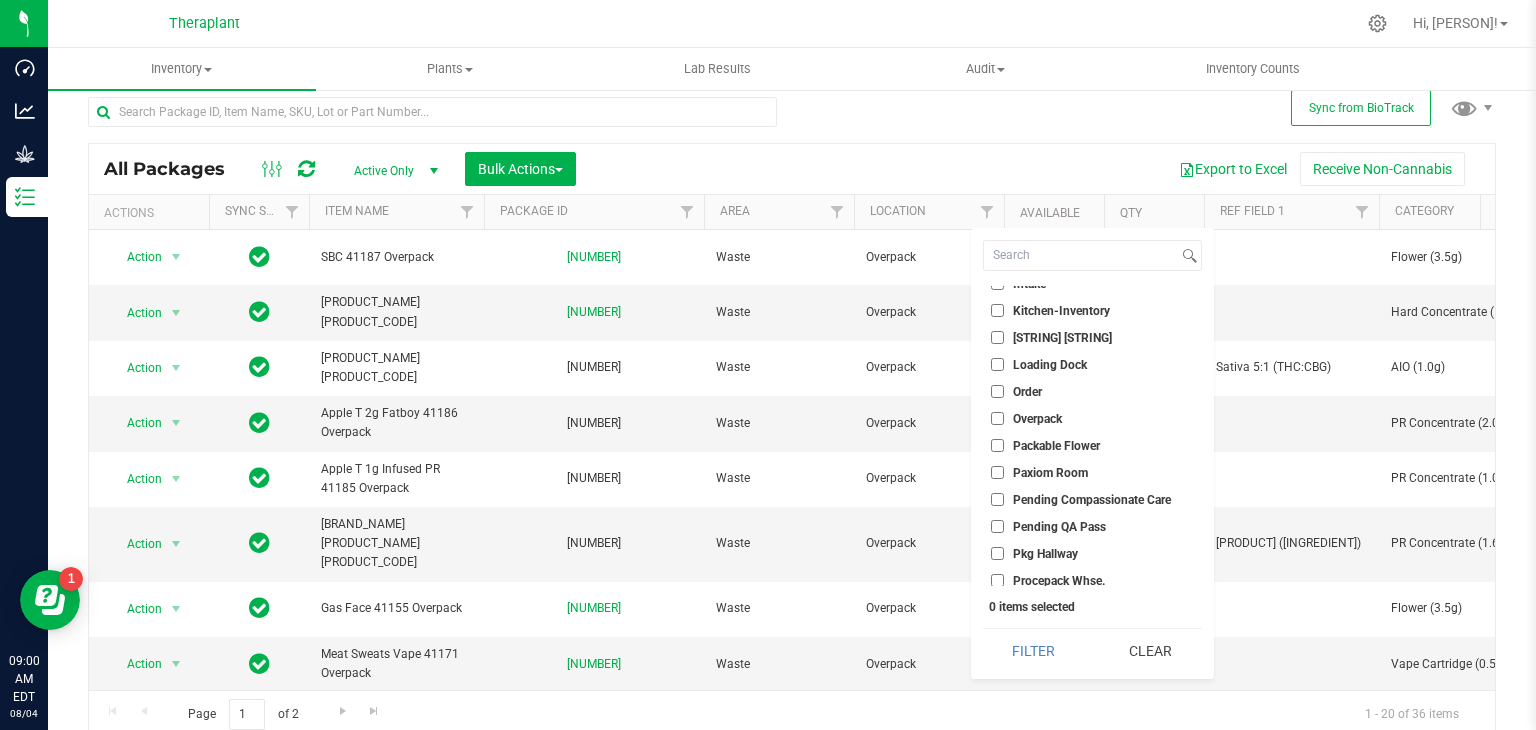 click on "Export to Excel
Receive Non-Cannabis" at bounding box center (1035, 169) 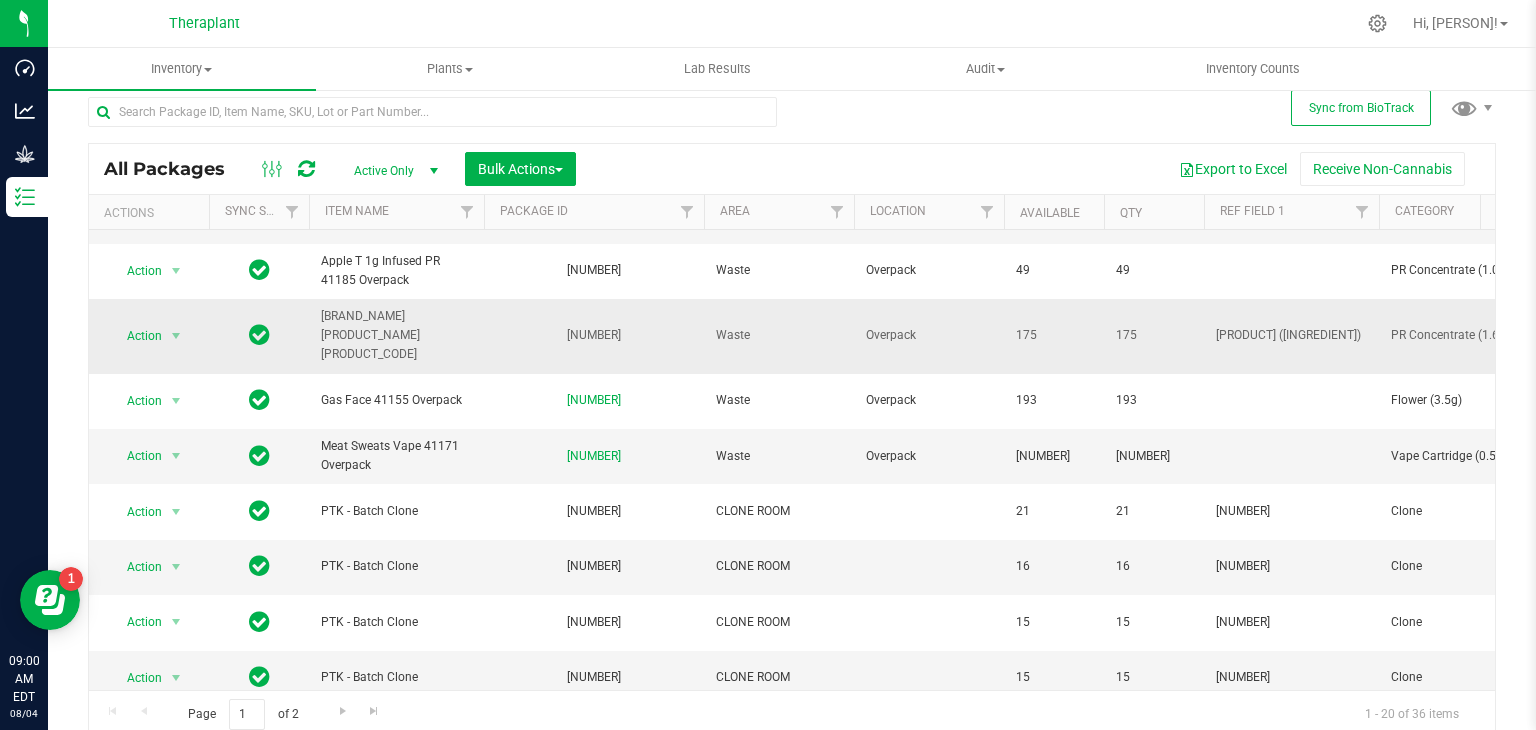 scroll, scrollTop: 0, scrollLeft: 0, axis: both 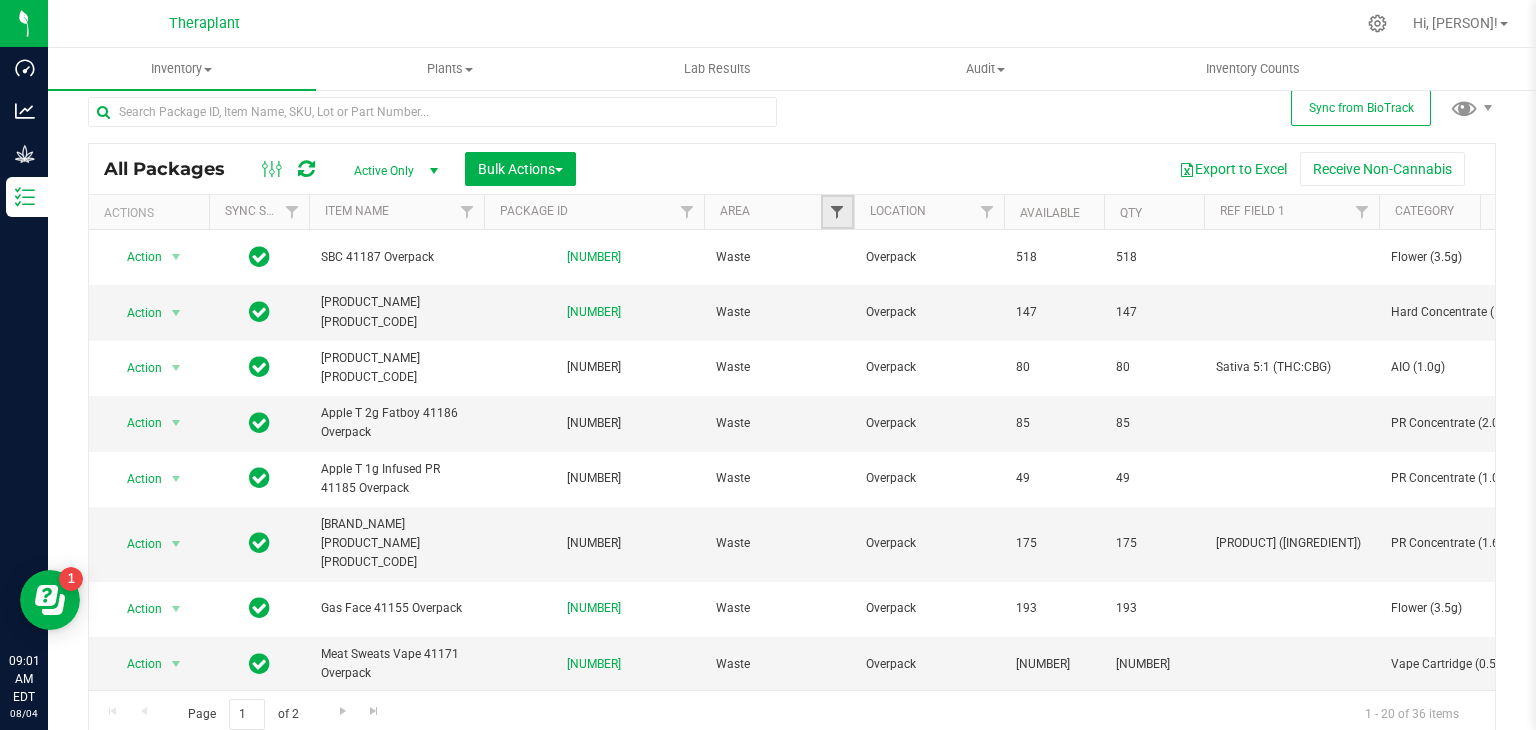 click at bounding box center (837, 212) 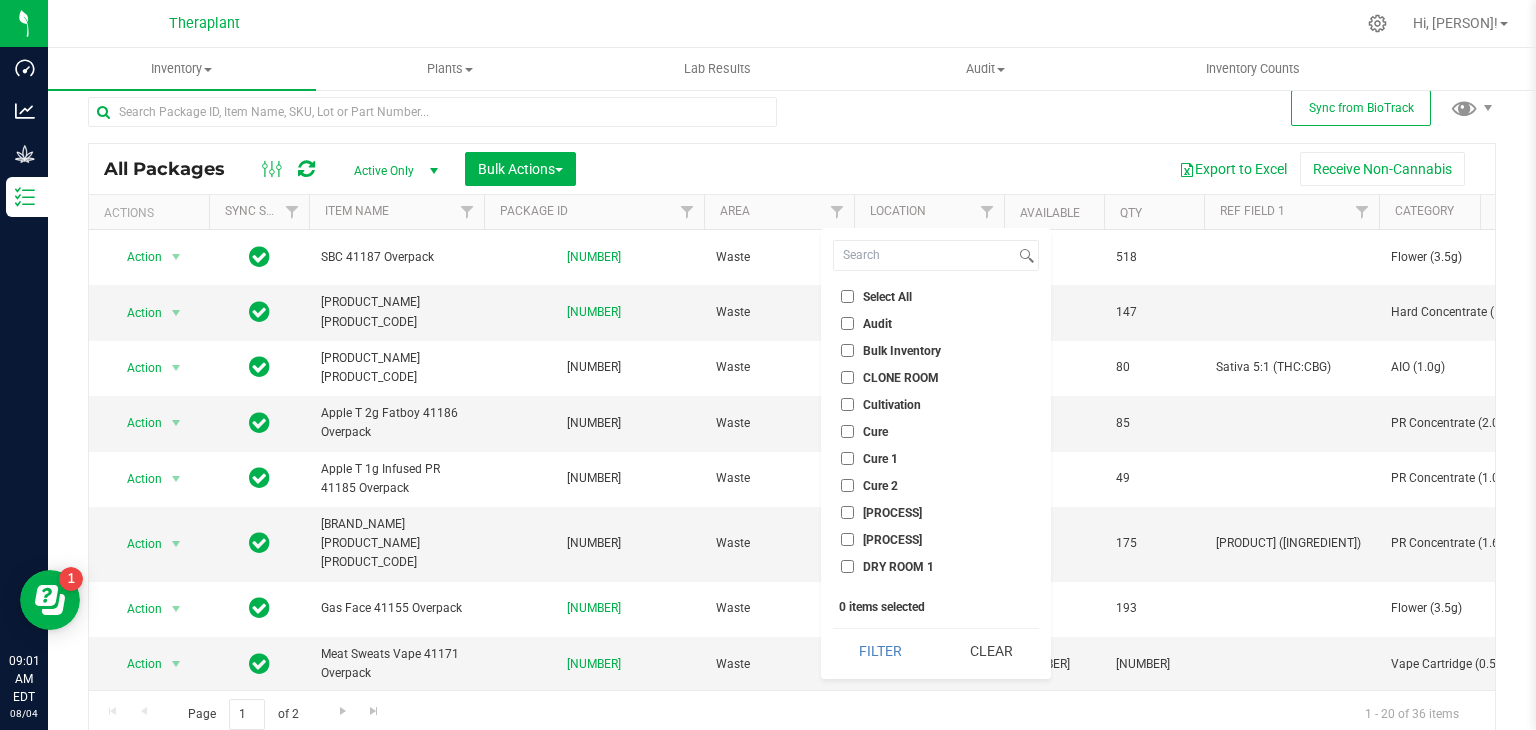 click on "CLONE ROOM" at bounding box center [847, 377] 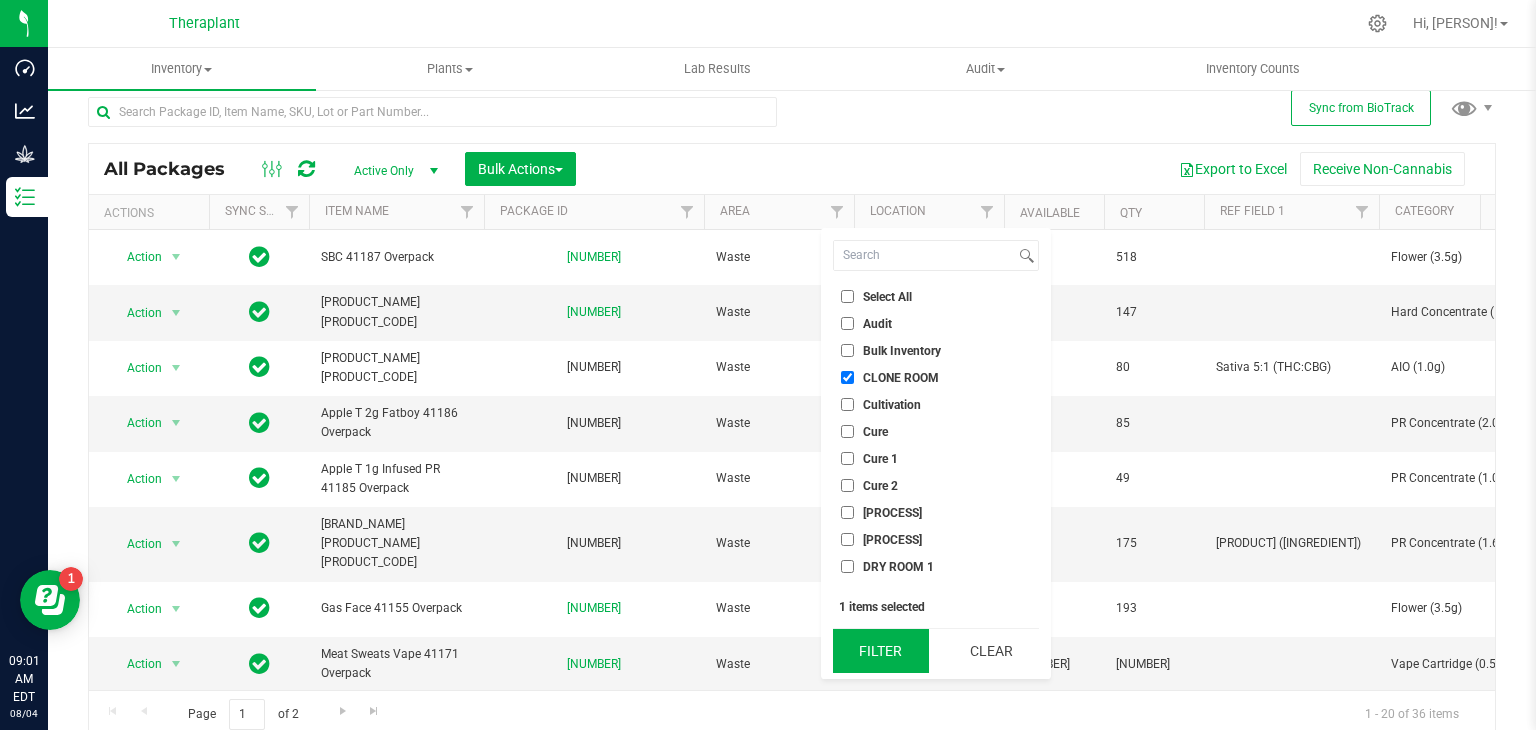 click on "Filter" at bounding box center (881, 651) 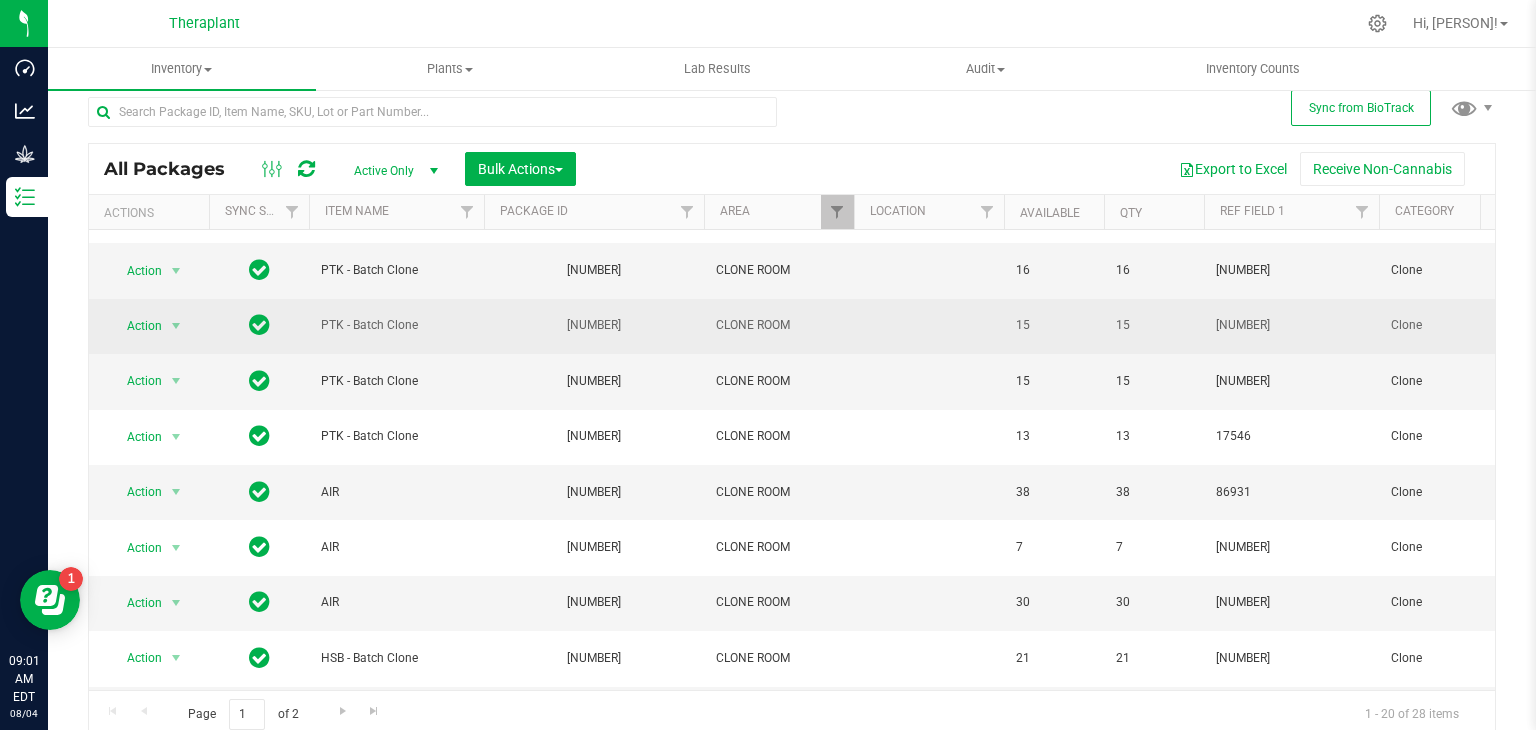 scroll, scrollTop: 0, scrollLeft: 0, axis: both 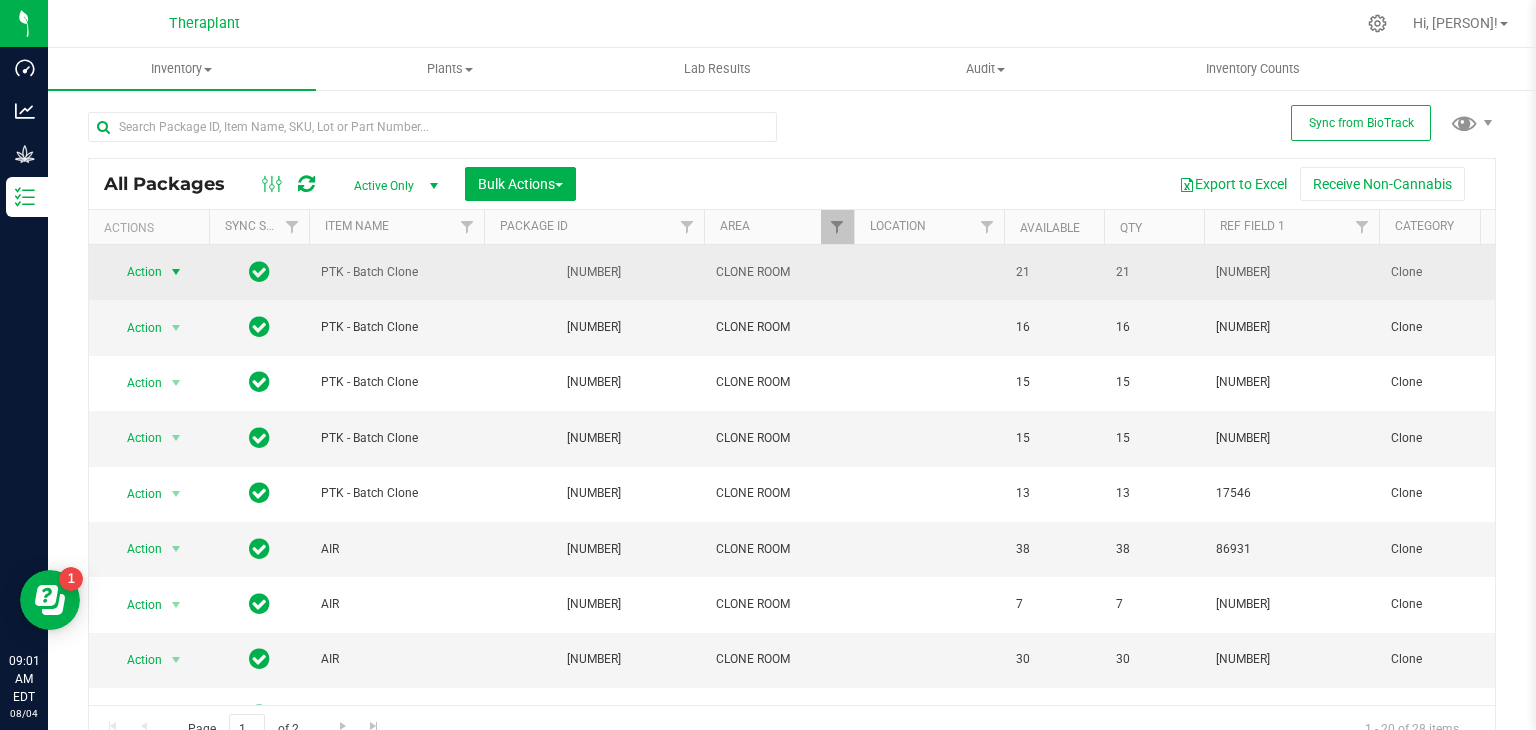 click at bounding box center [176, 272] 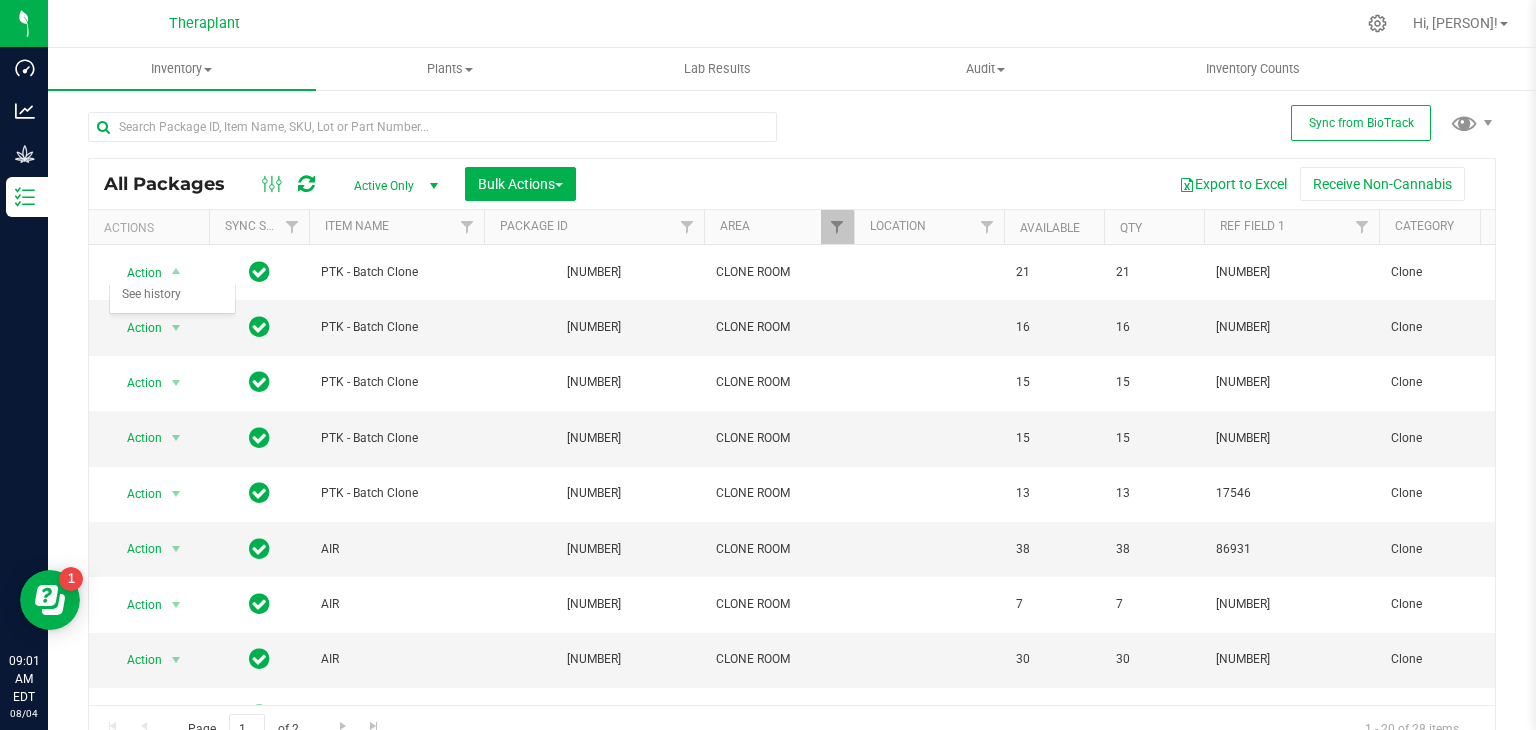 click on "All Packages
Active Only Active Only Lab Samples Locked All External Internal
Bulk Actions
Add to manufacturing run
Add to outbound order
Combine packages" at bounding box center [792, 423] 